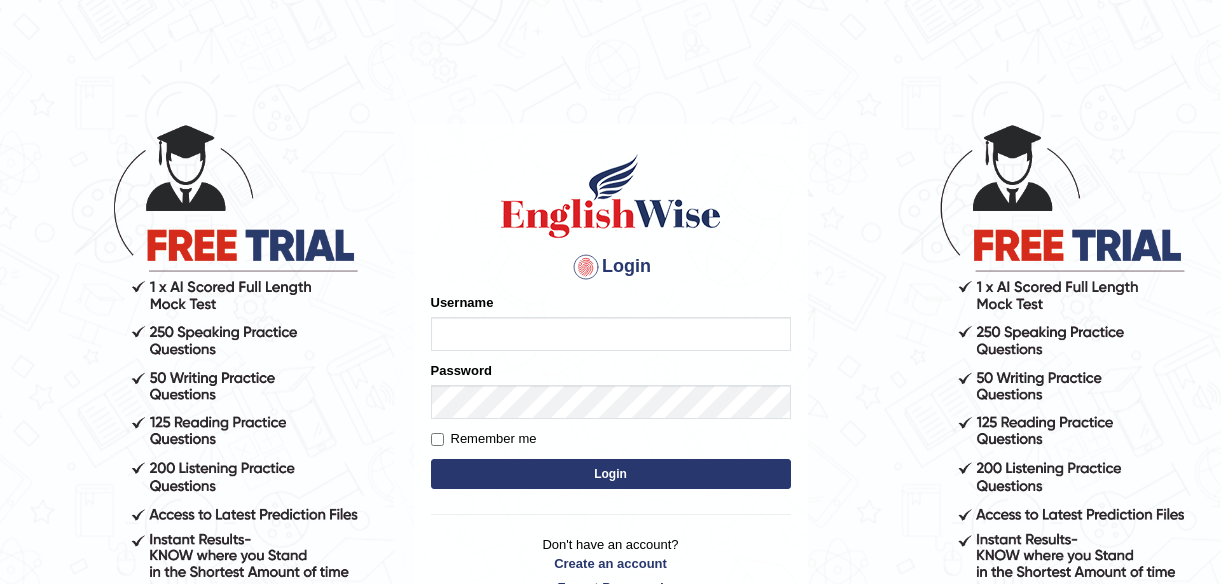 scroll, scrollTop: 0, scrollLeft: 0, axis: both 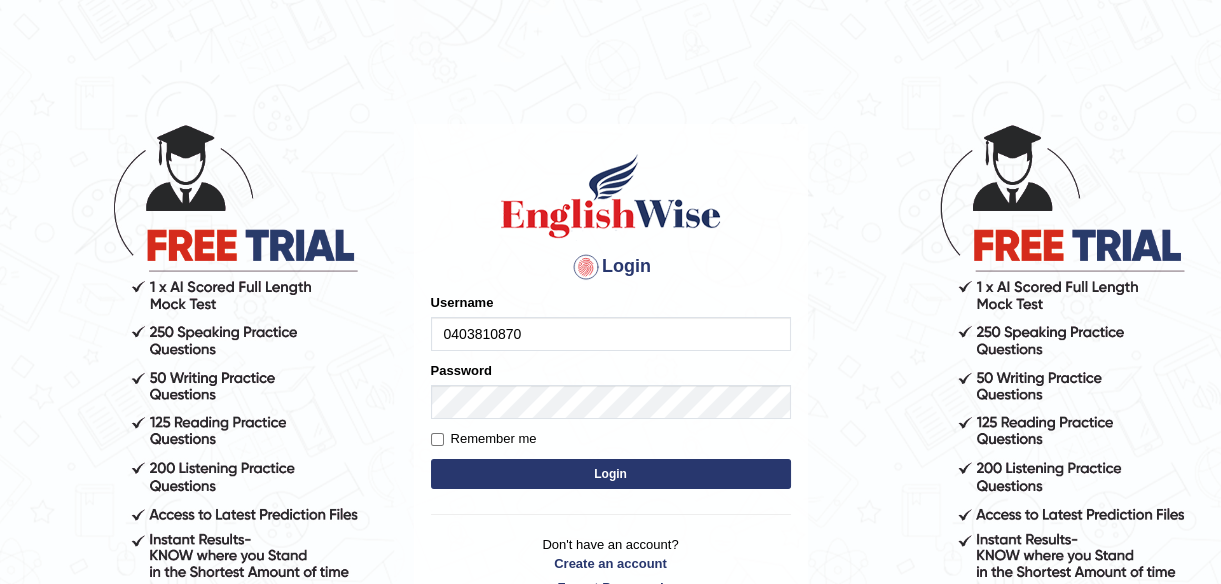 type on "0403810870" 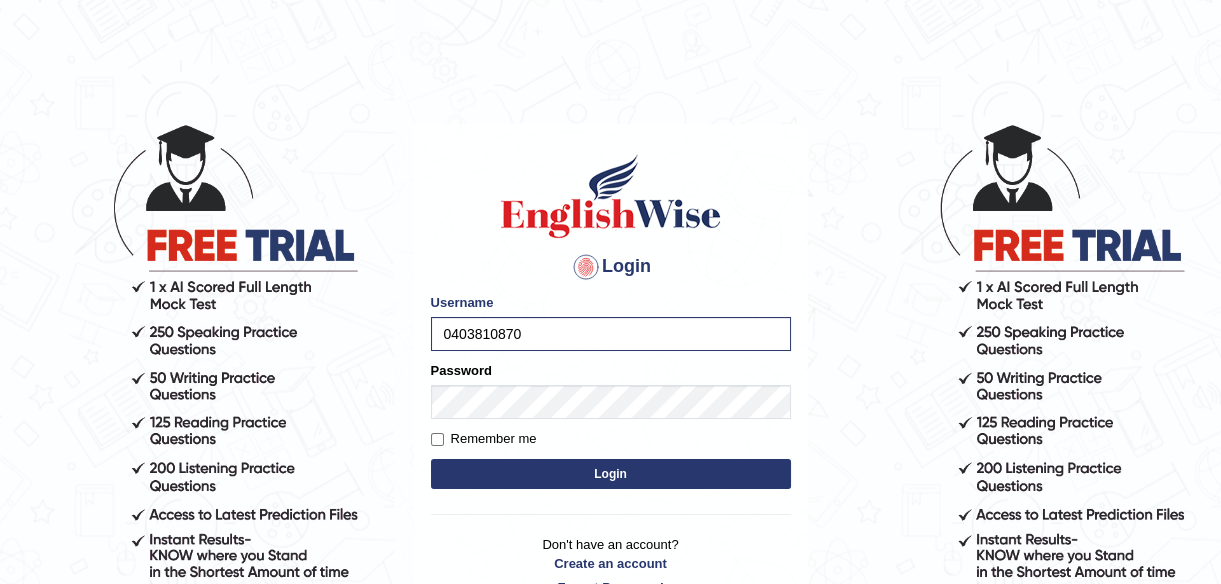click on "Login" at bounding box center [611, 474] 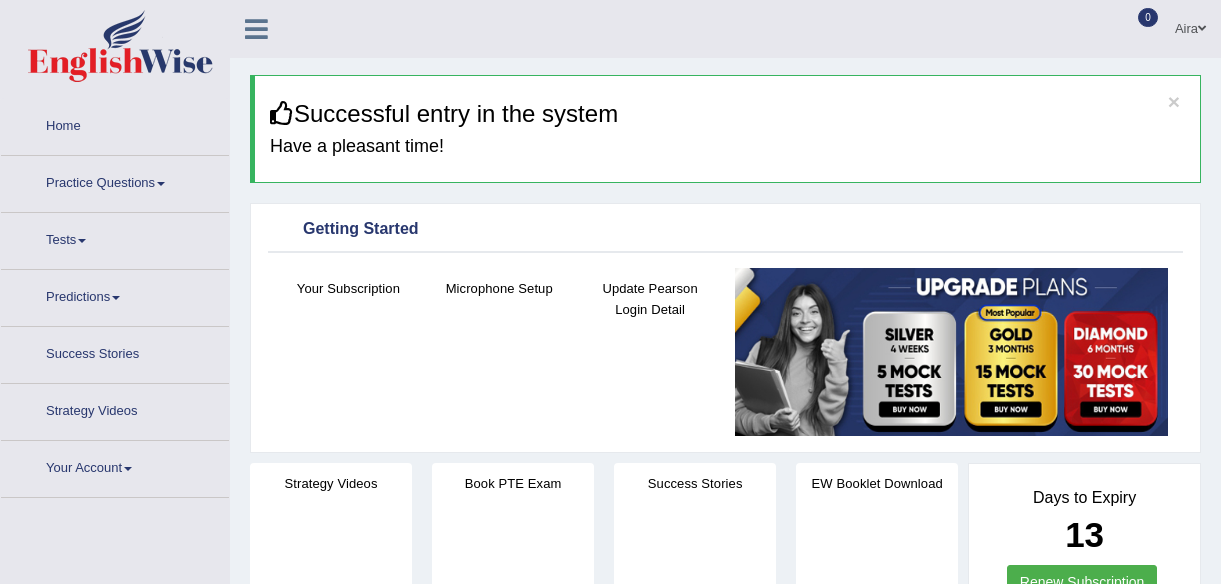 scroll, scrollTop: 0, scrollLeft: 0, axis: both 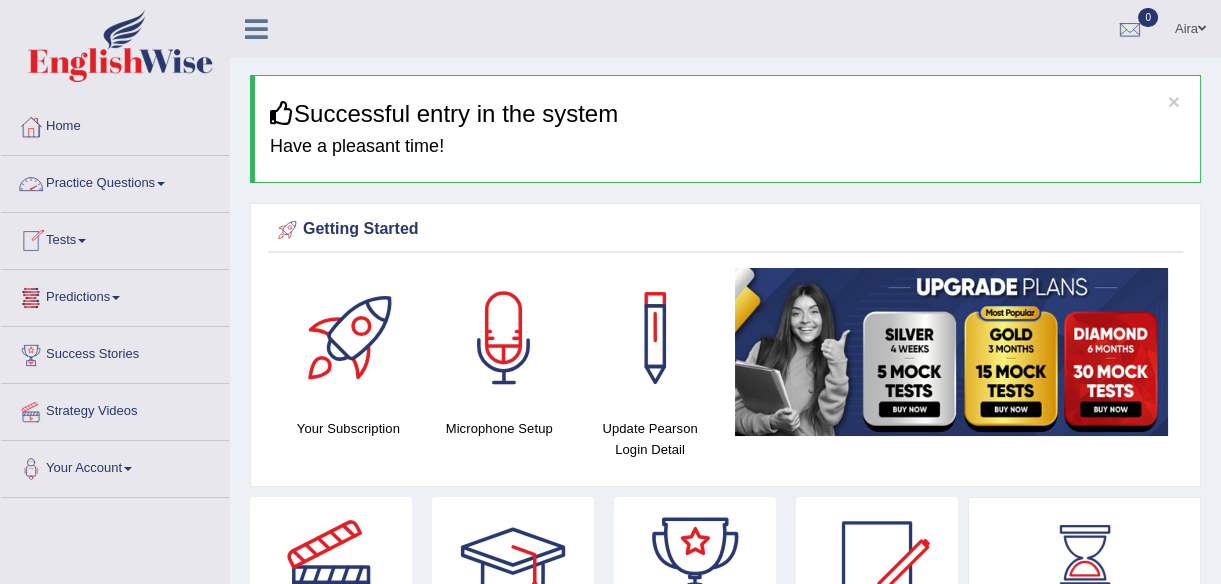 click on "Tests" at bounding box center (115, 238) 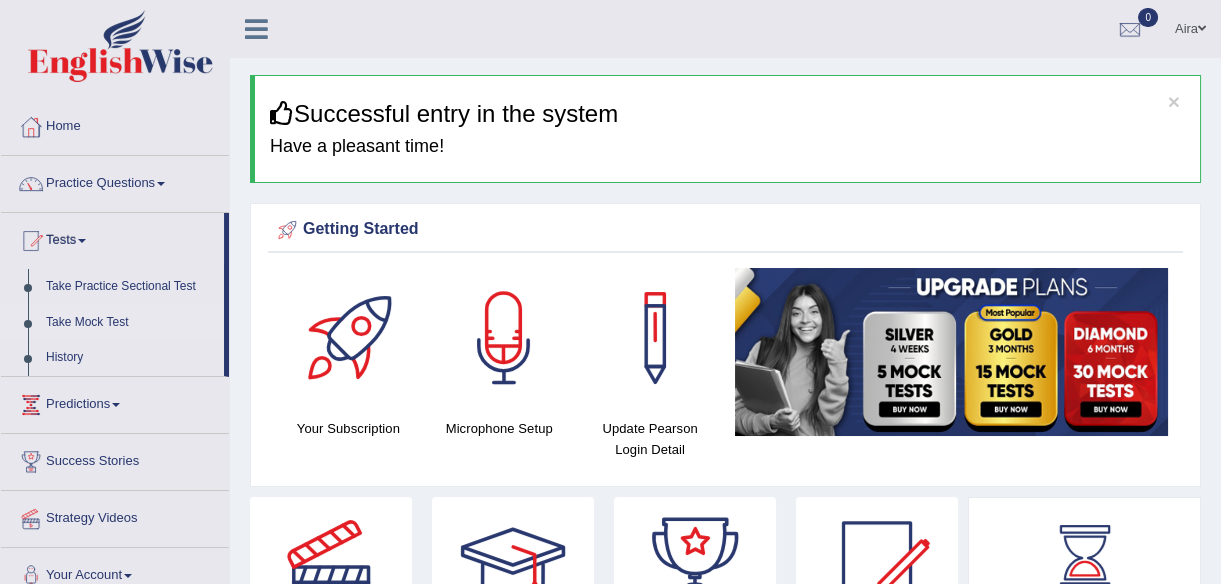 click on "Take Mock Test" at bounding box center [130, 323] 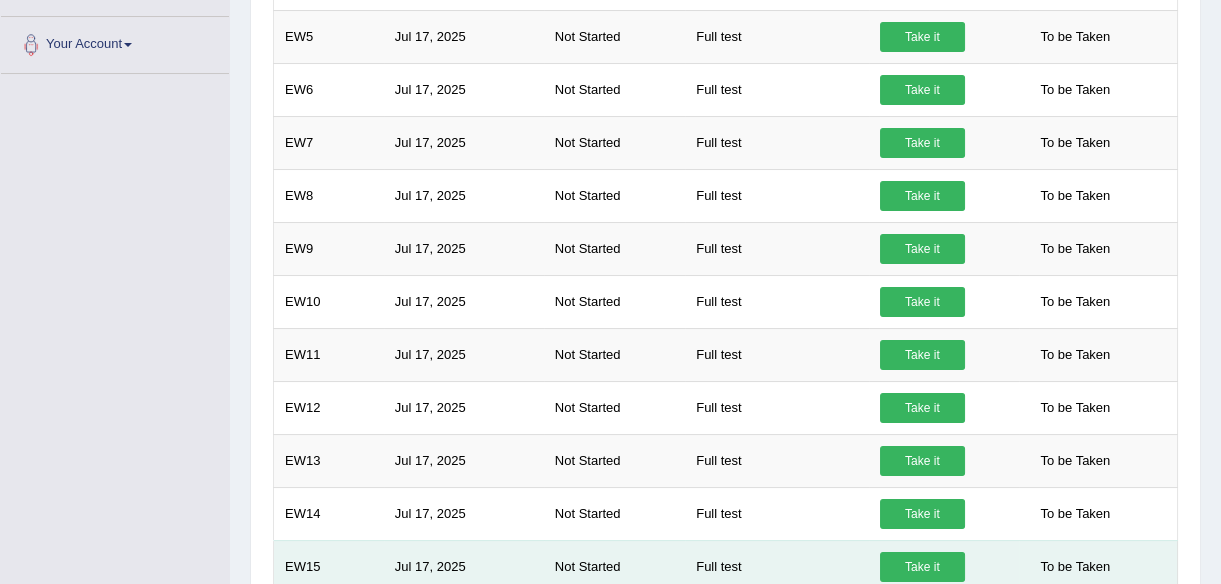 scroll, scrollTop: 0, scrollLeft: 0, axis: both 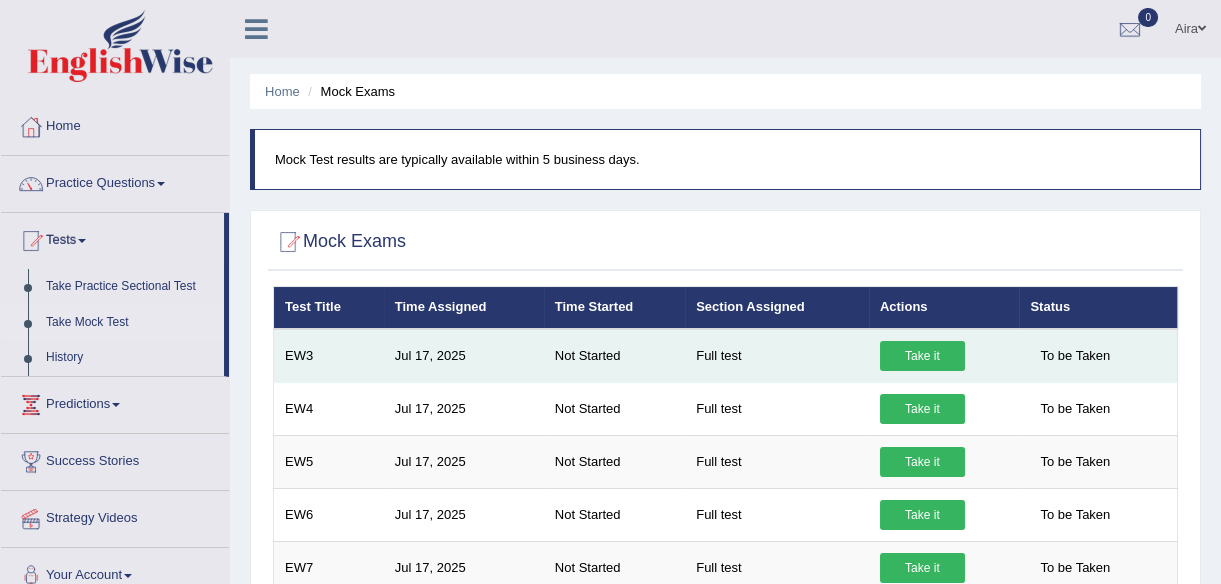 click on "Take it" at bounding box center [922, 356] 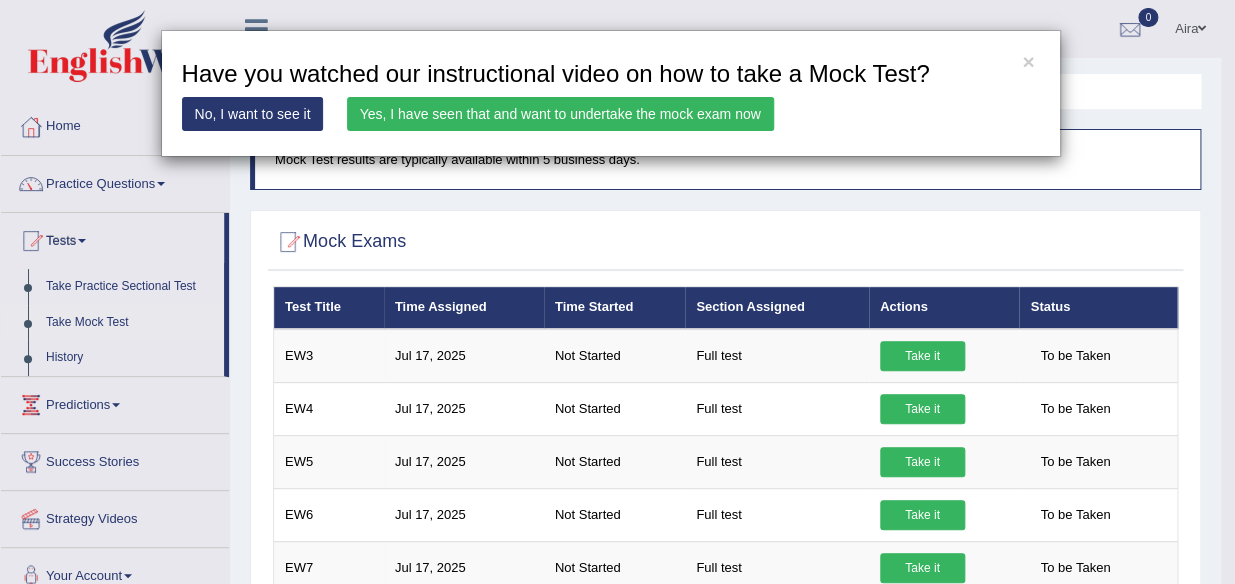 click on "Yes, I have seen that and want to undertake the mock exam now" at bounding box center [560, 114] 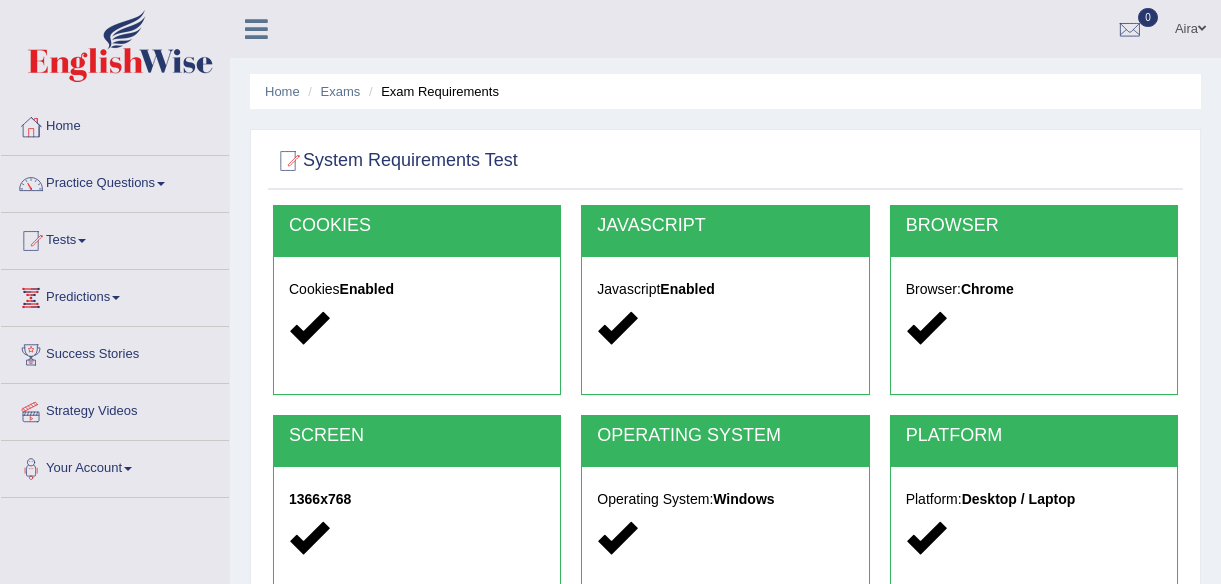 scroll, scrollTop: 0, scrollLeft: 0, axis: both 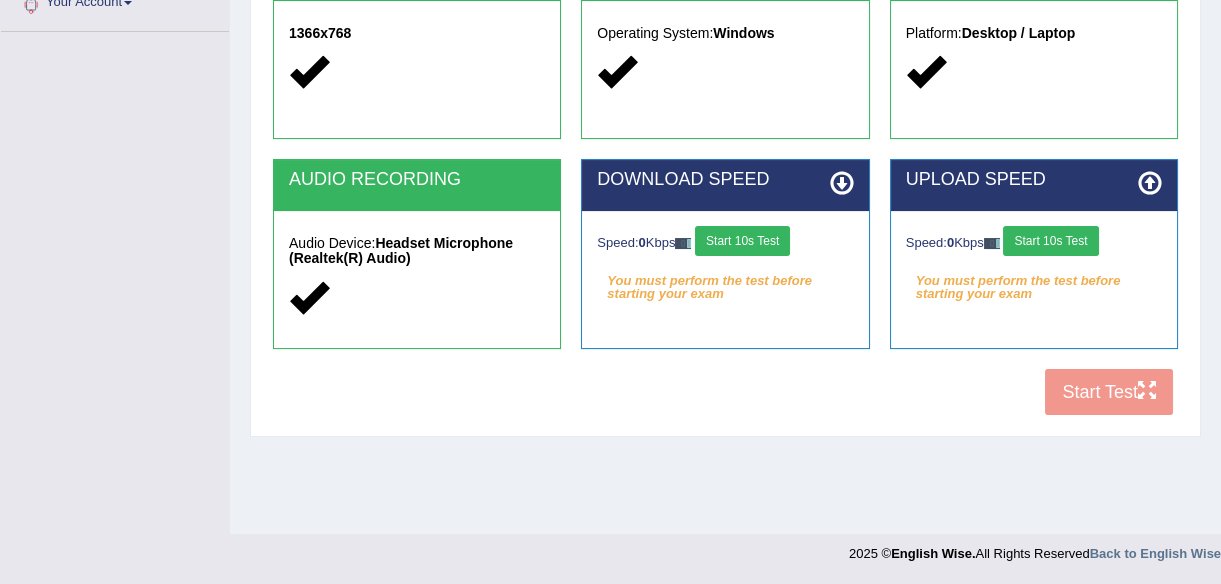 click on "Start 10s Test" at bounding box center [742, 241] 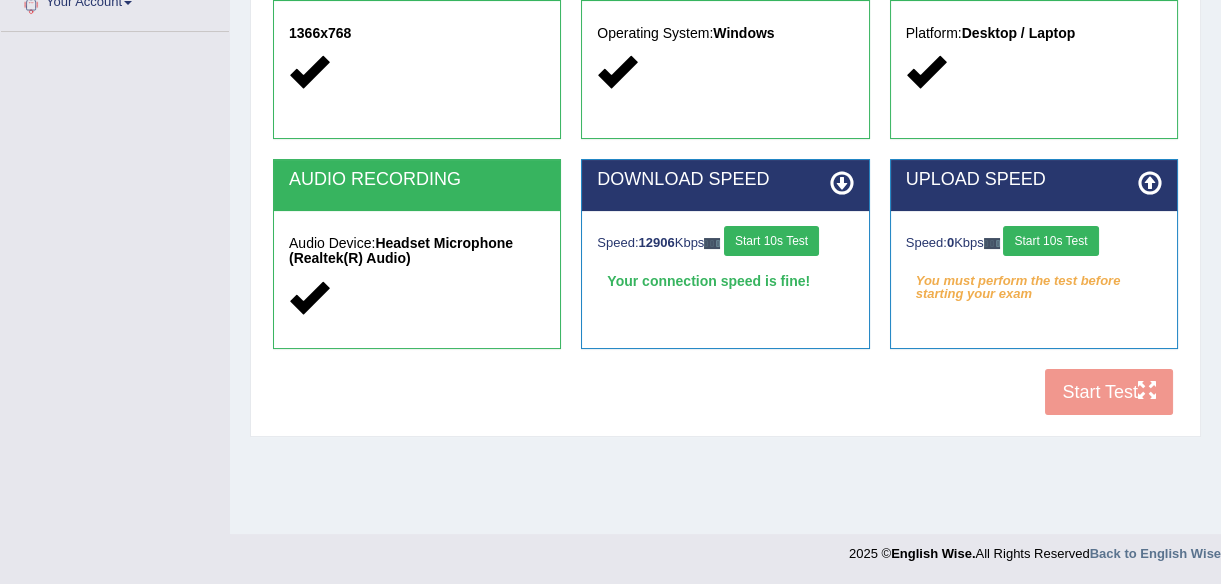 click on "Start 10s Test" at bounding box center [1050, 241] 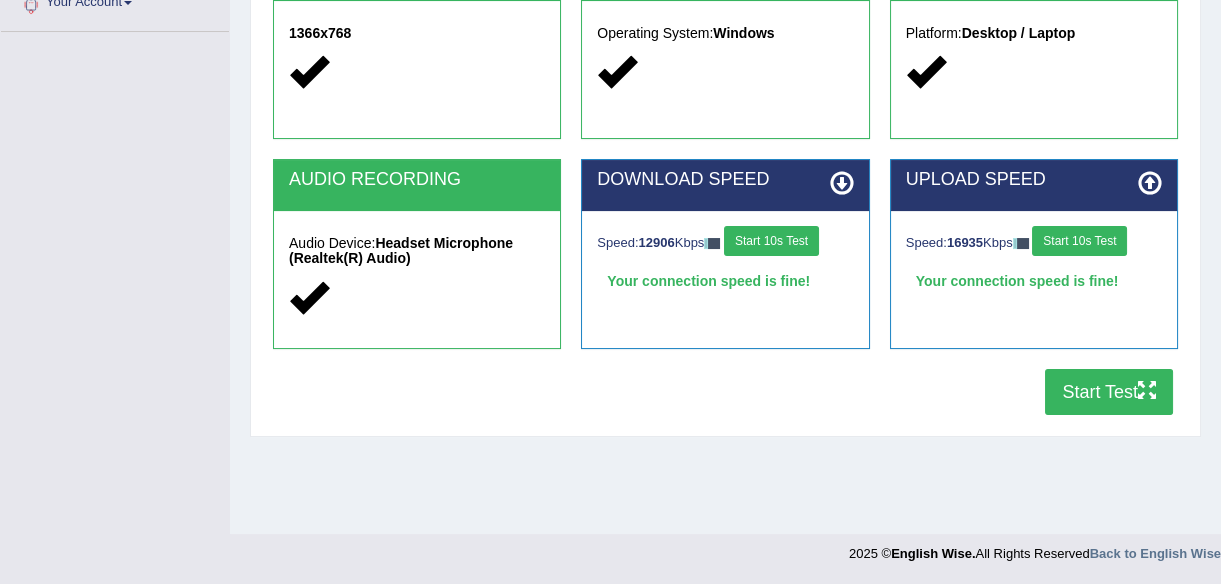 click on "Start Test" at bounding box center (1109, 392) 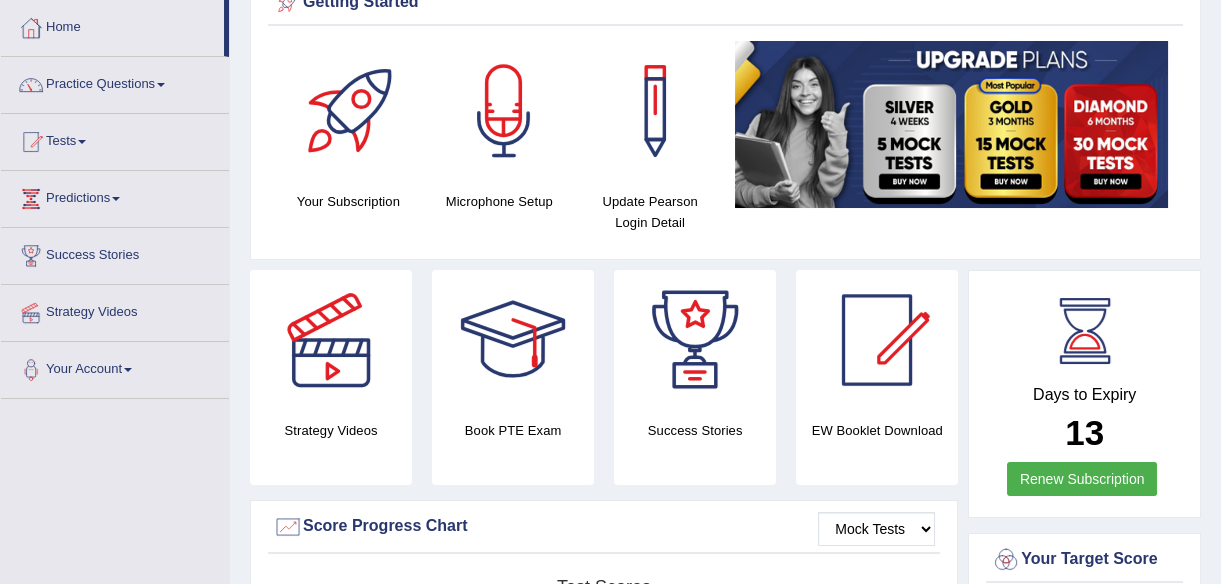 scroll, scrollTop: 331, scrollLeft: 0, axis: vertical 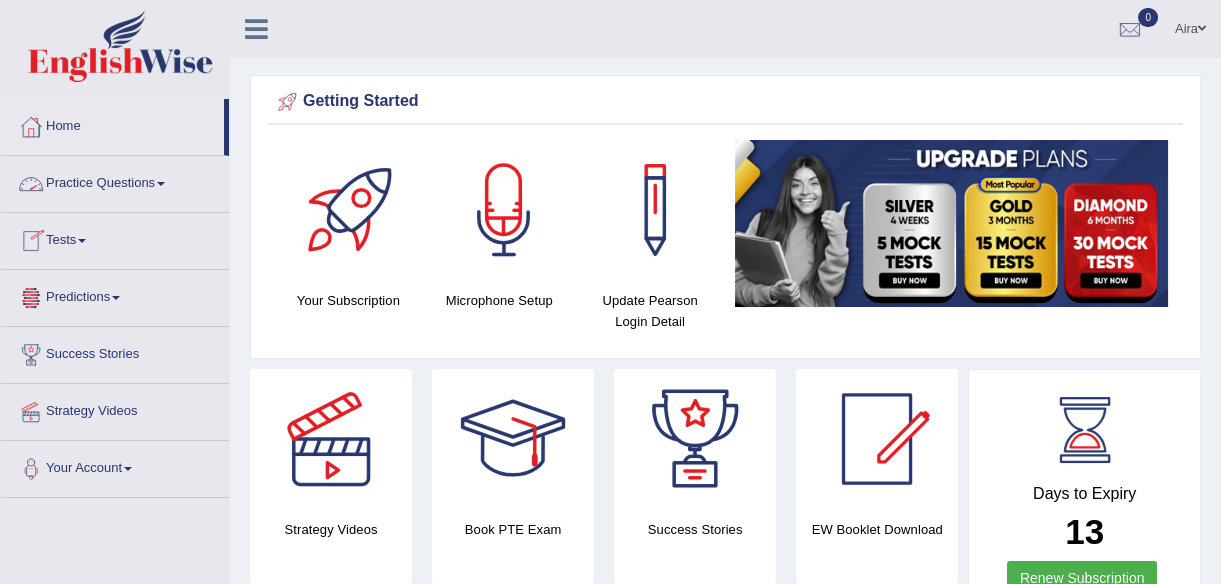 click at bounding box center [82, 241] 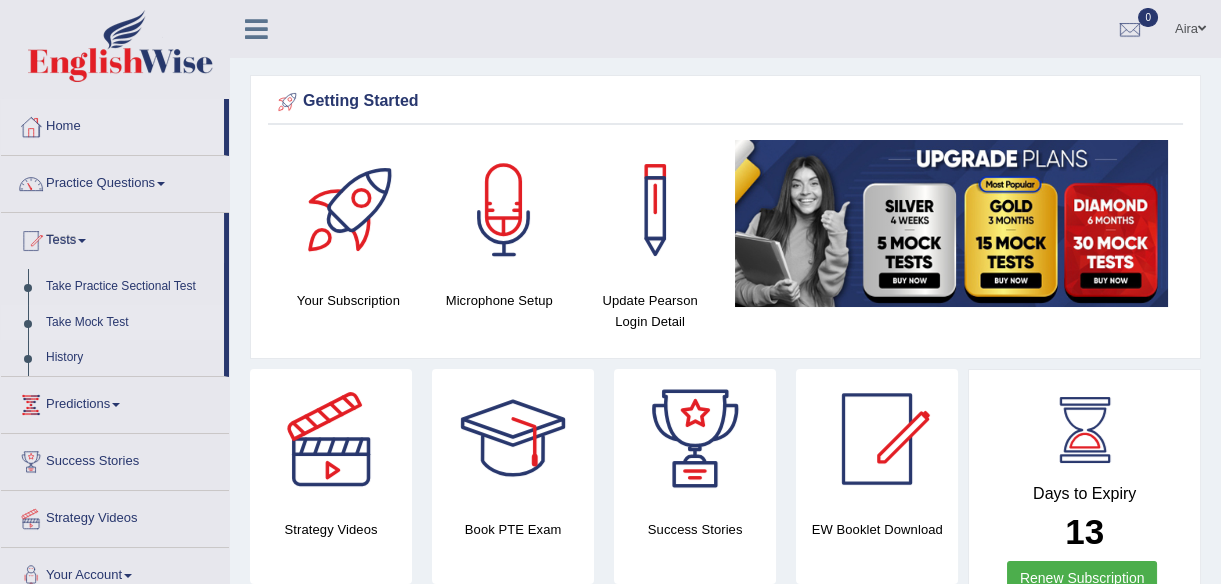 click on "Take Mock Test" at bounding box center (130, 323) 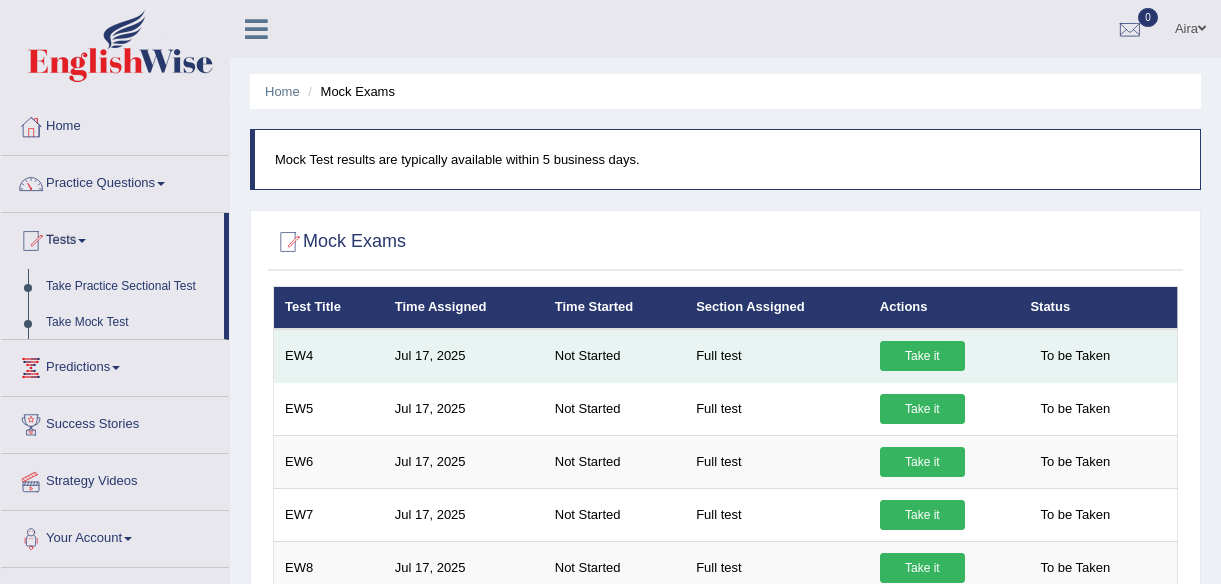 scroll, scrollTop: 0, scrollLeft: 0, axis: both 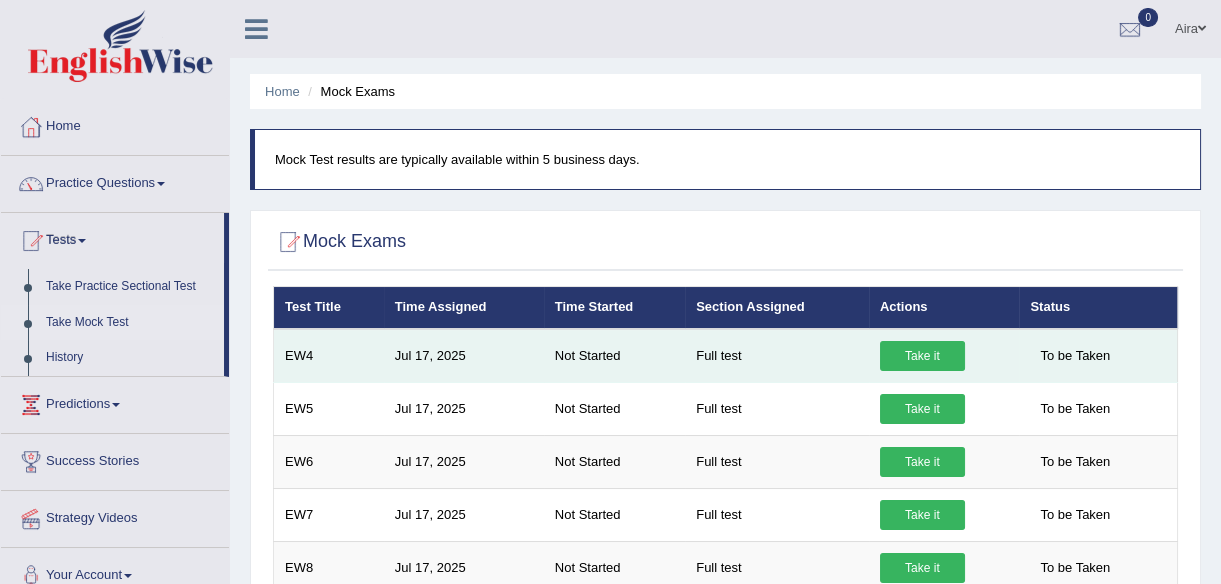 click on "Take it" at bounding box center [922, 356] 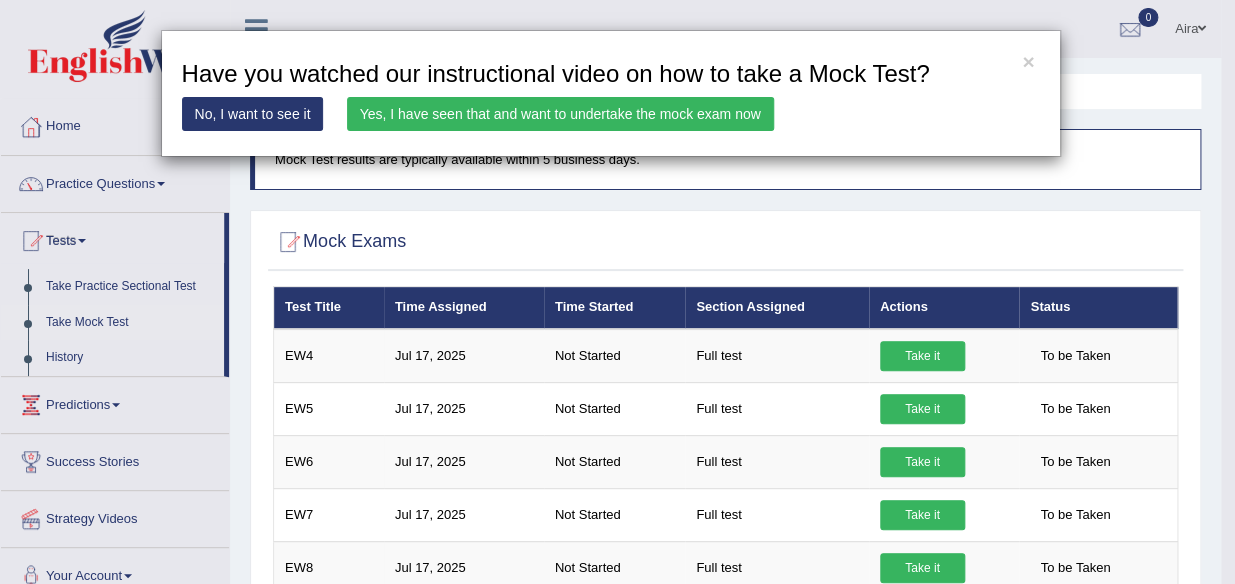 click on "Yes, I have seen that and want to undertake the mock exam now" at bounding box center [560, 114] 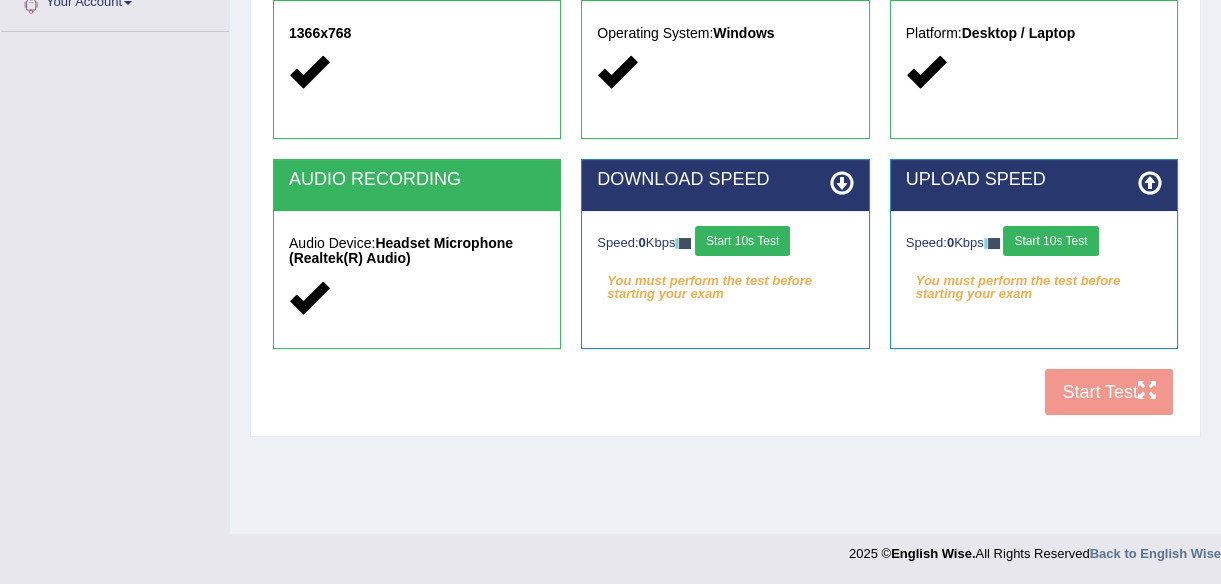 scroll, scrollTop: 0, scrollLeft: 0, axis: both 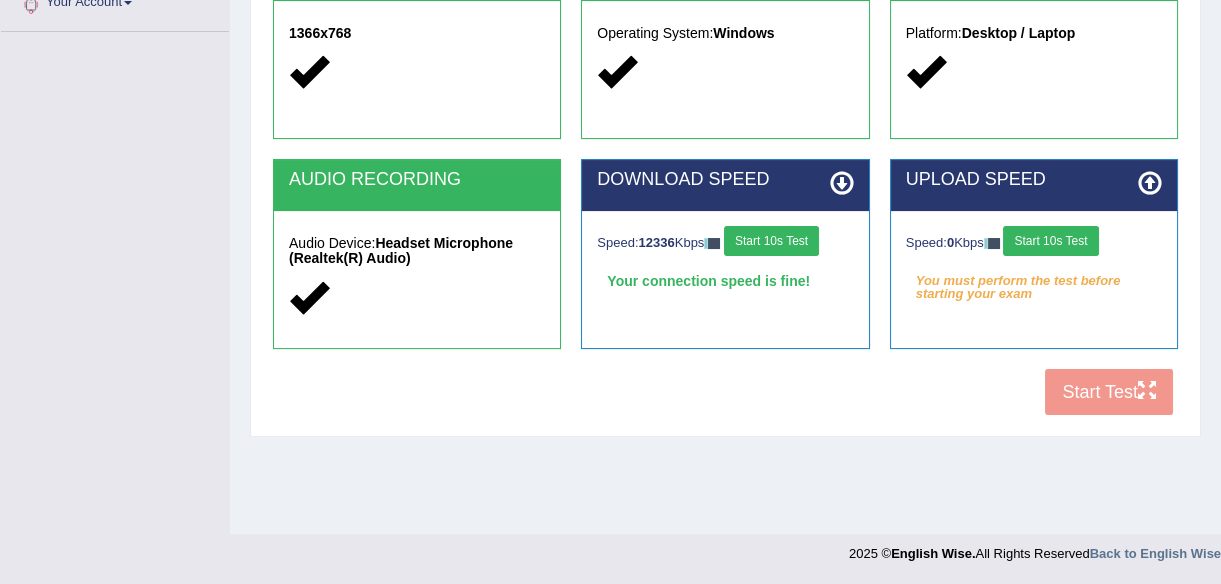 click on "Start 10s Test" at bounding box center (1050, 241) 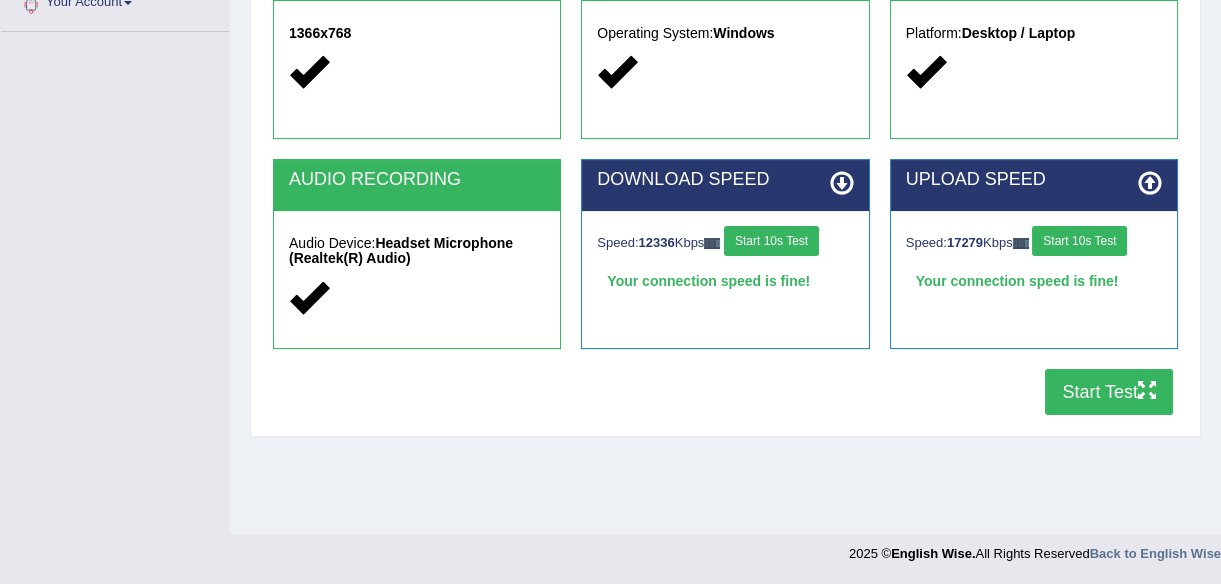 click at bounding box center (1147, 390) 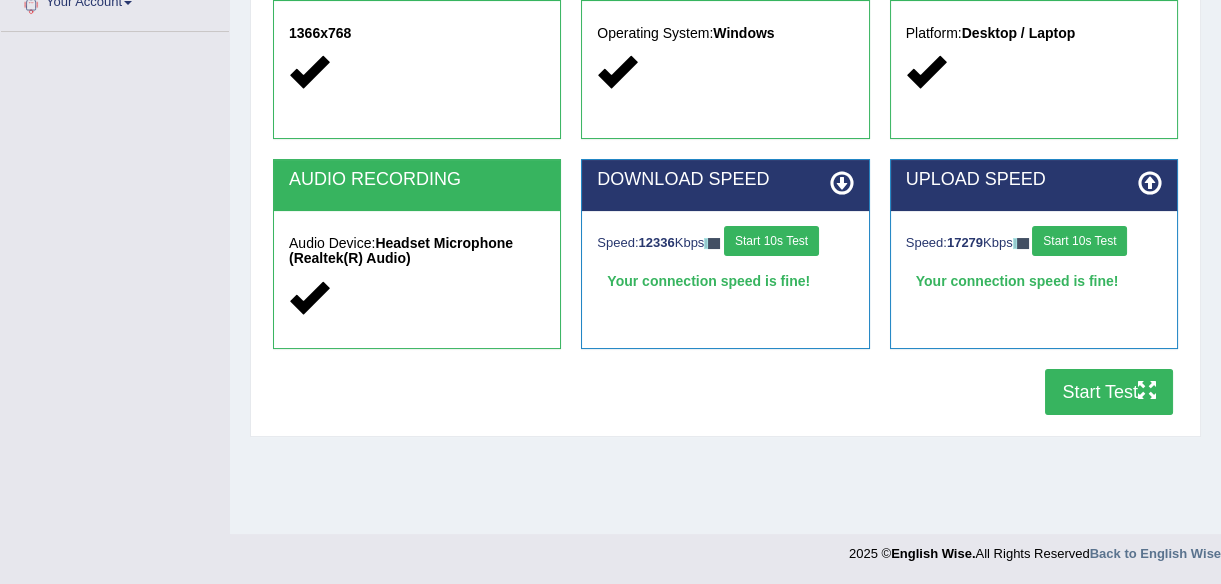 click on "Start Test" at bounding box center (1109, 392) 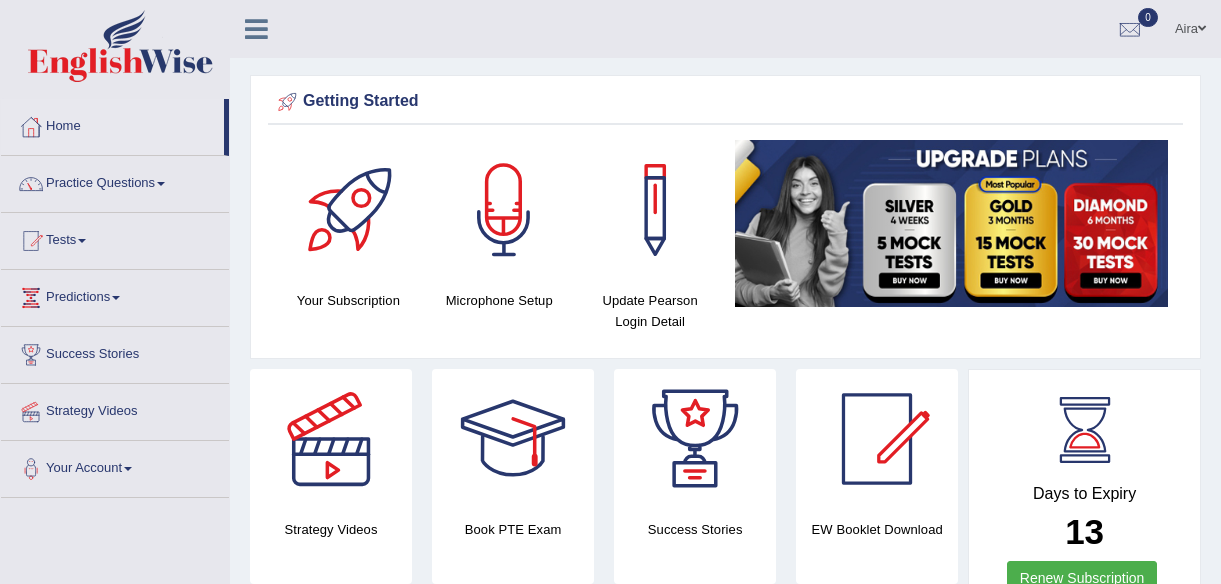 scroll, scrollTop: 454, scrollLeft: 0, axis: vertical 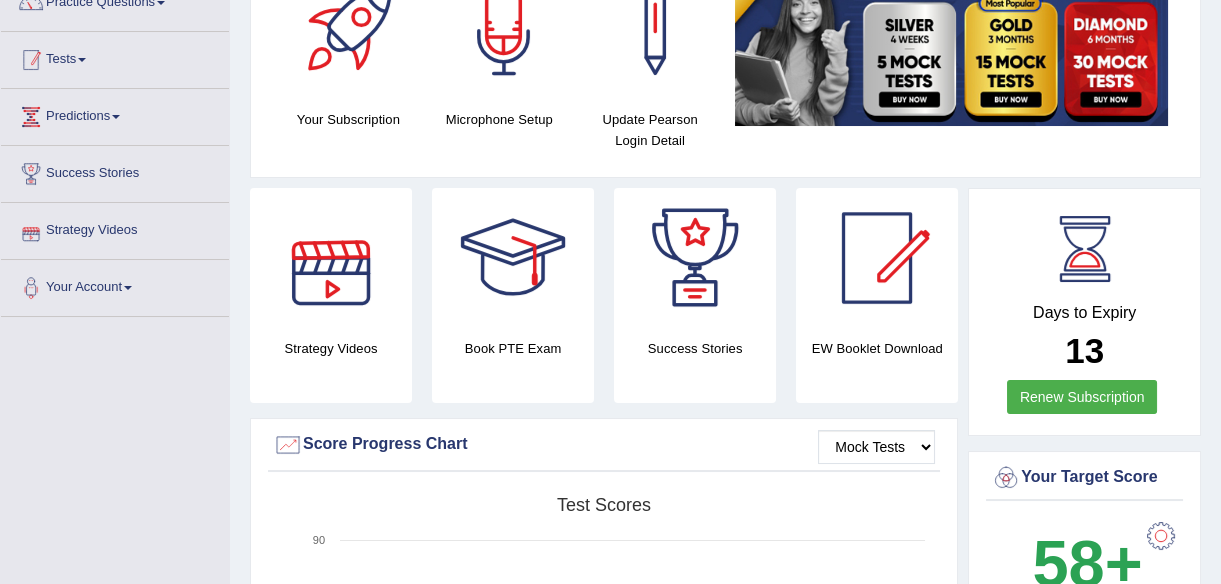 click on "Tests" at bounding box center [115, 57] 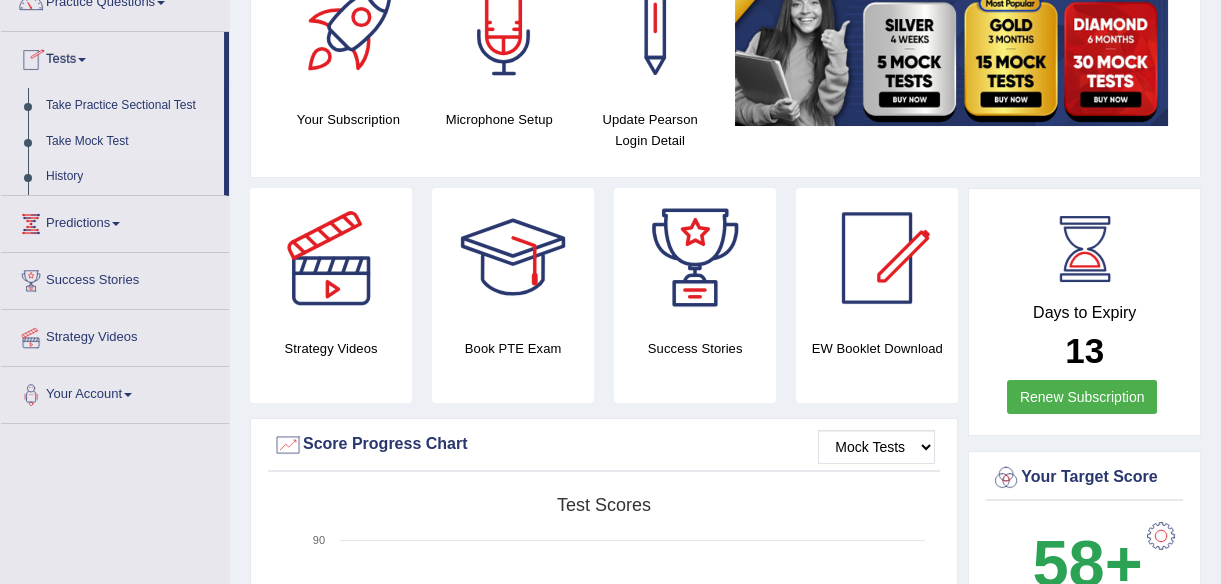 click on "Take Mock Test" at bounding box center (130, 142) 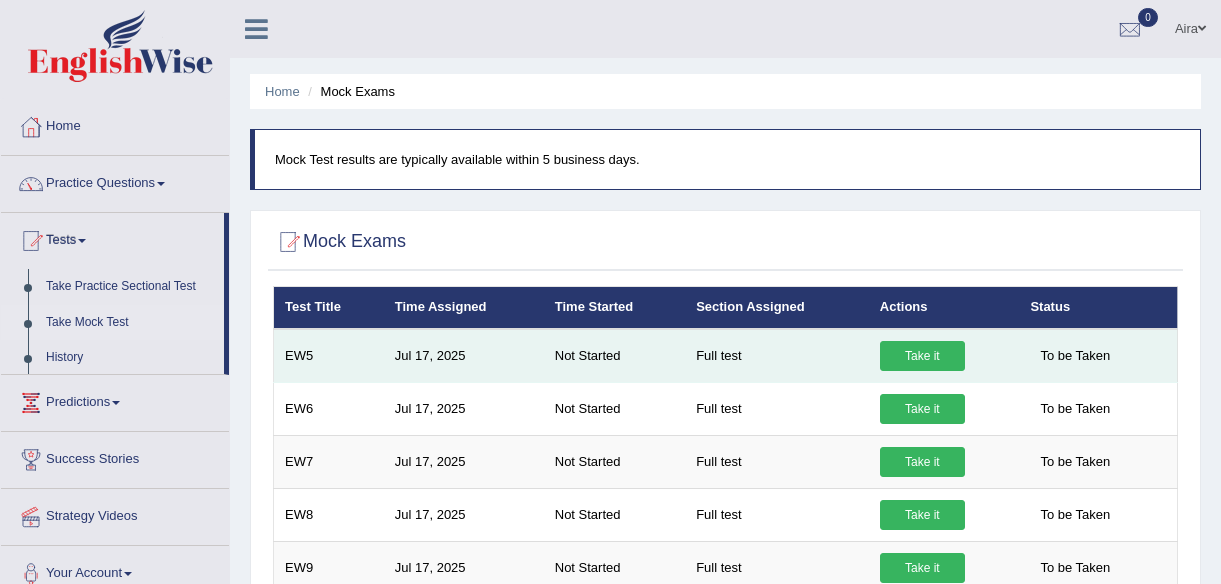 scroll, scrollTop: 0, scrollLeft: 0, axis: both 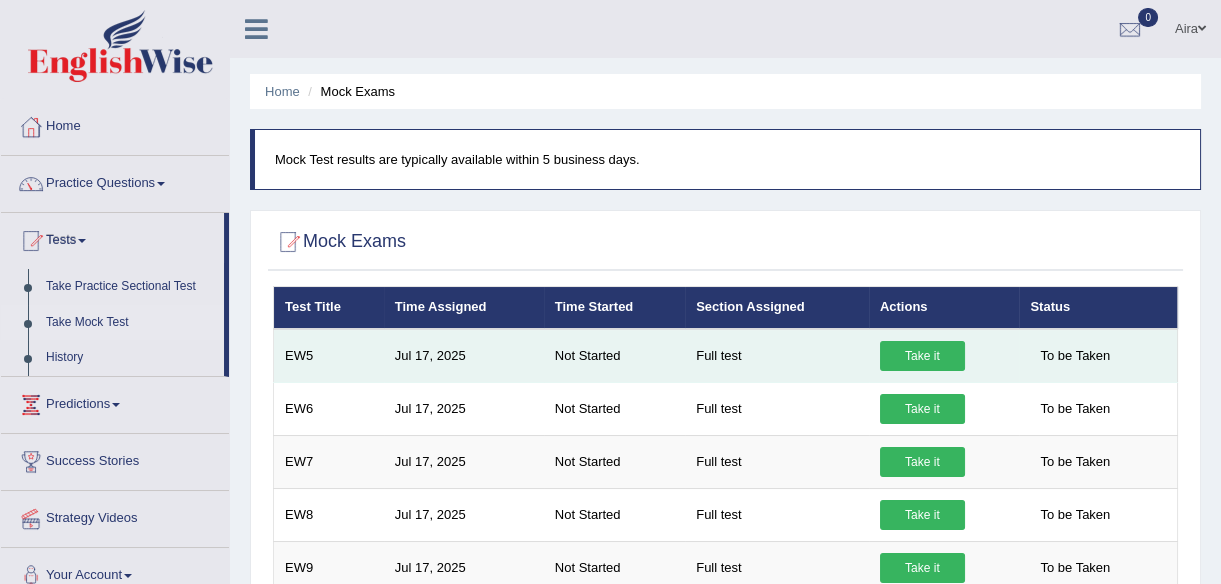 click on "Take it" at bounding box center (922, 356) 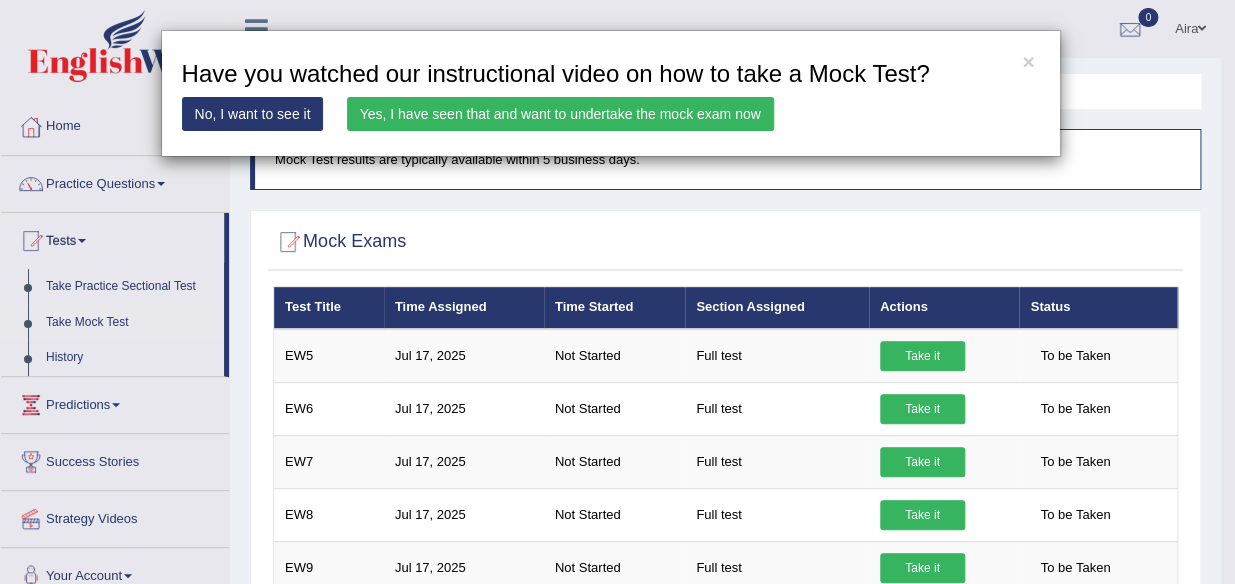 click on "Yes, I have seen that and want to undertake the mock exam now" at bounding box center (560, 114) 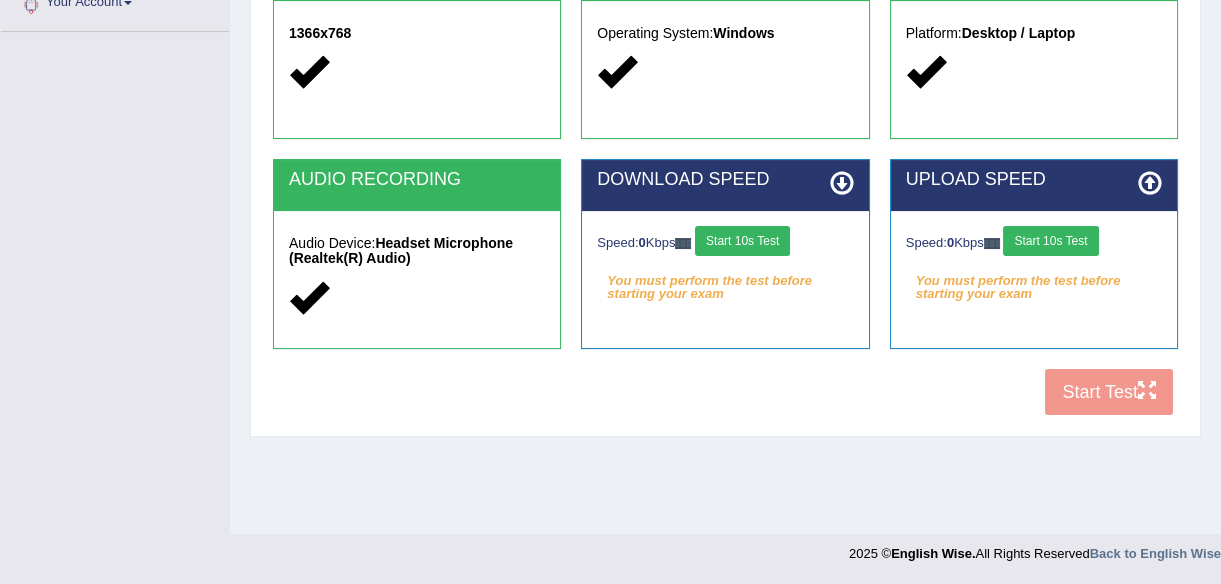 scroll, scrollTop: 466, scrollLeft: 0, axis: vertical 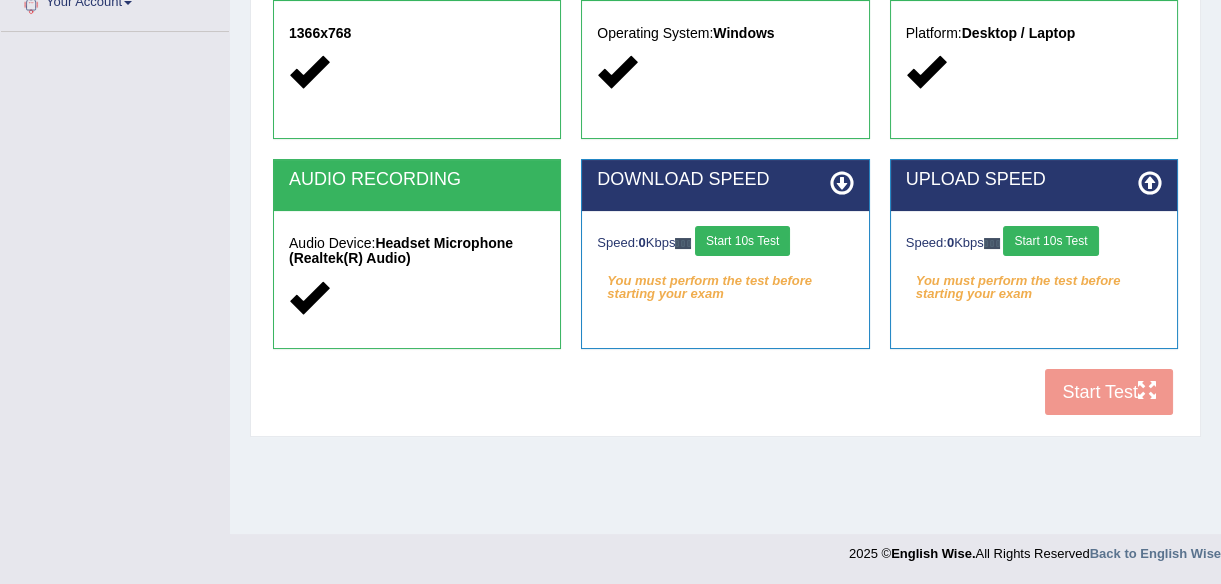 click on "Start 10s Test" at bounding box center (742, 241) 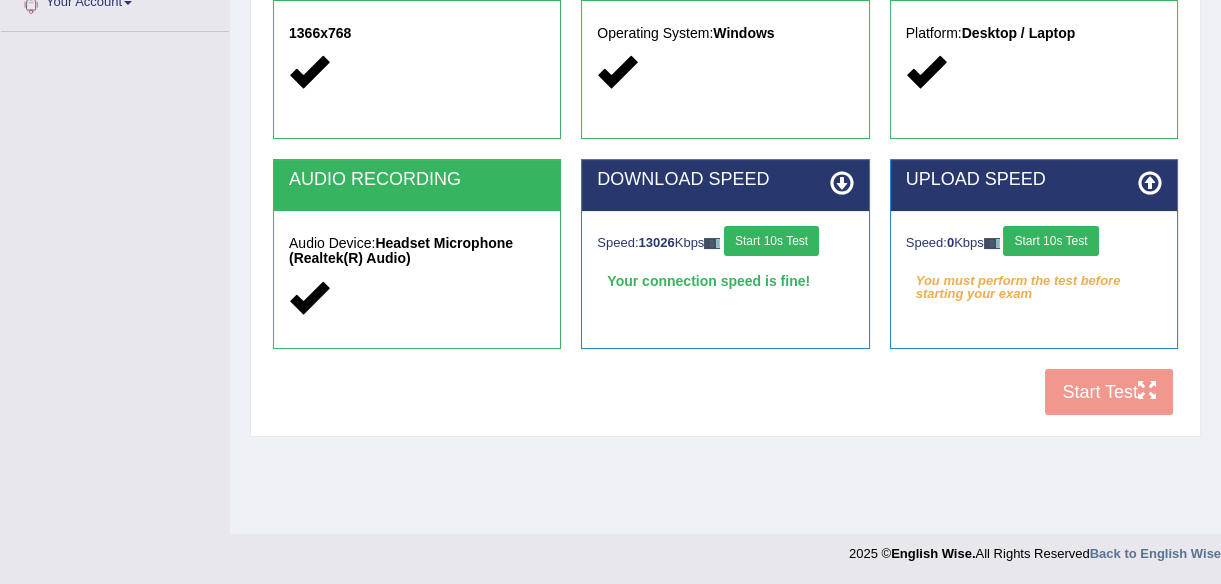 click on "Start 10s Test" at bounding box center [1050, 241] 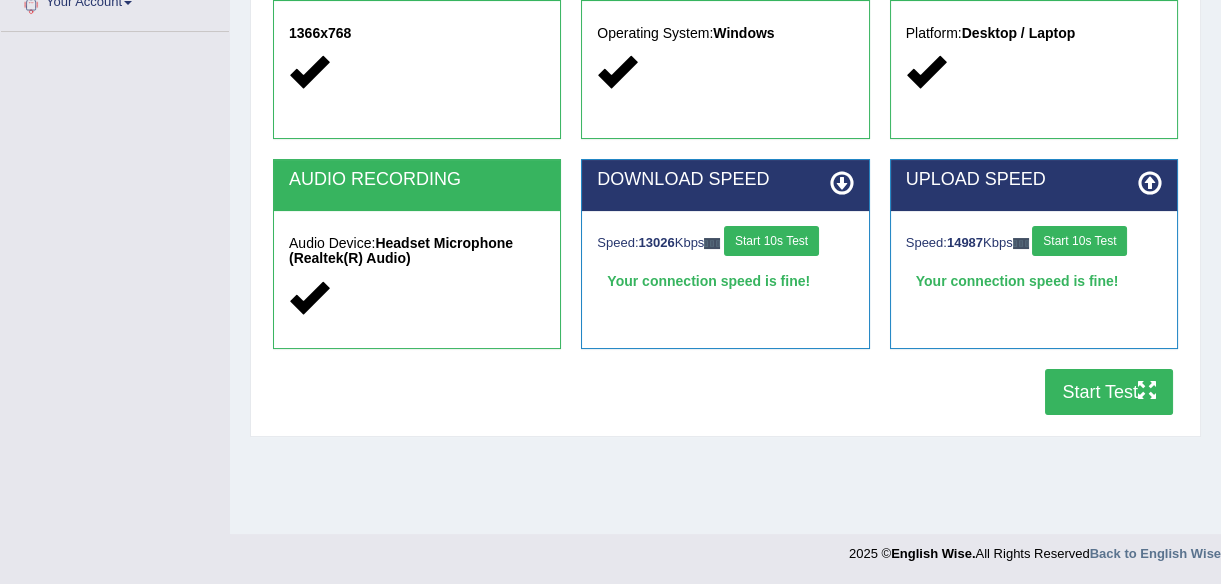 click on "Start Test" at bounding box center [1109, 392] 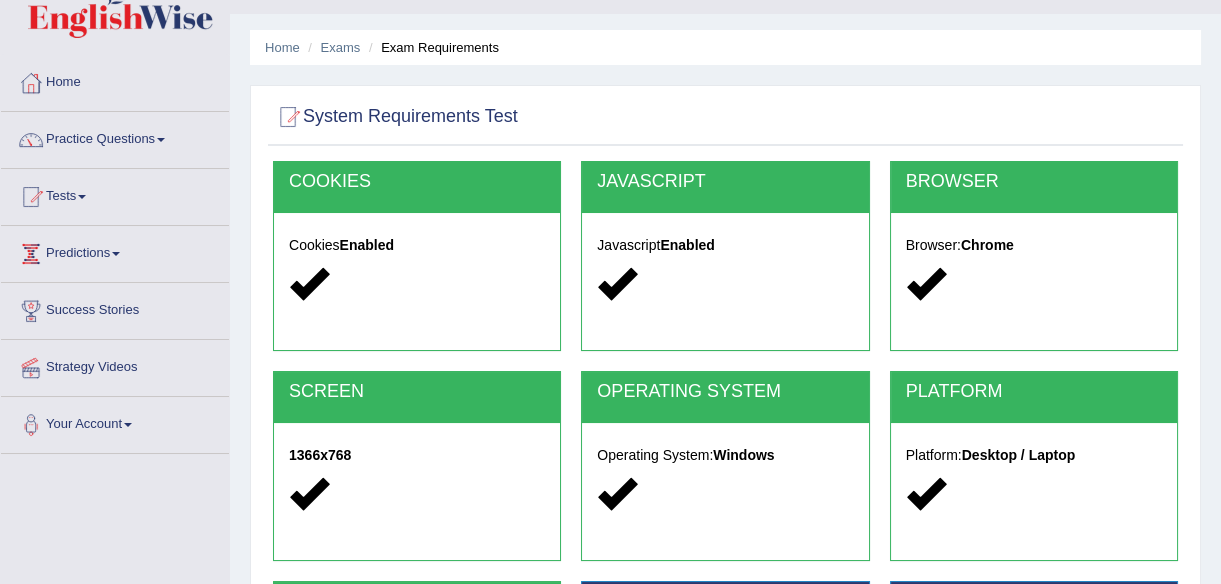 scroll, scrollTop: 11, scrollLeft: 0, axis: vertical 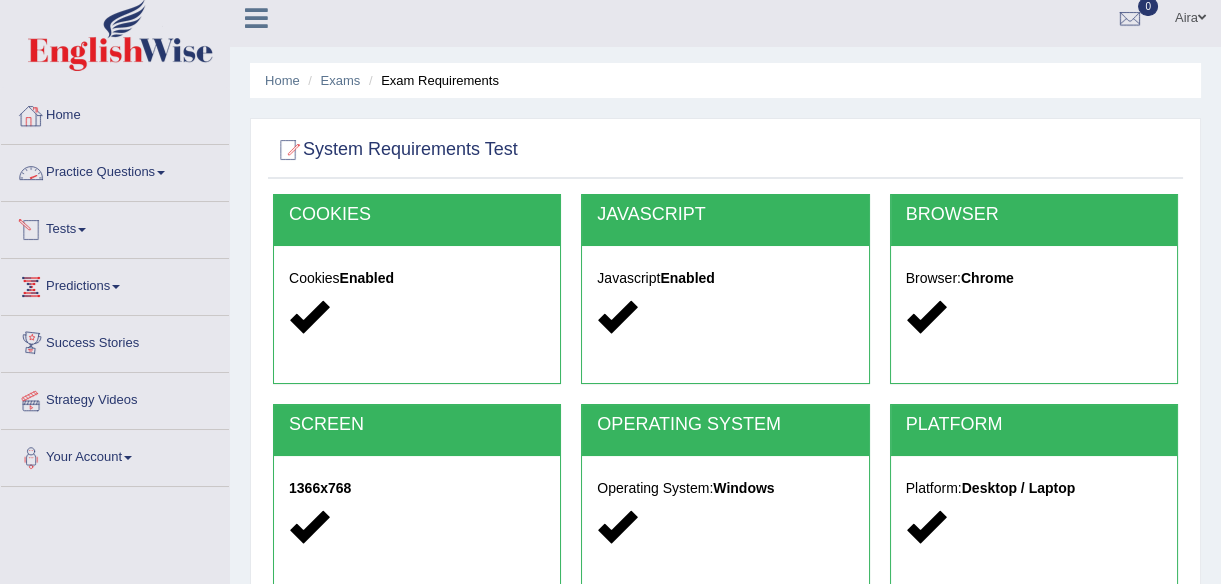 click on "Home" at bounding box center (115, 113) 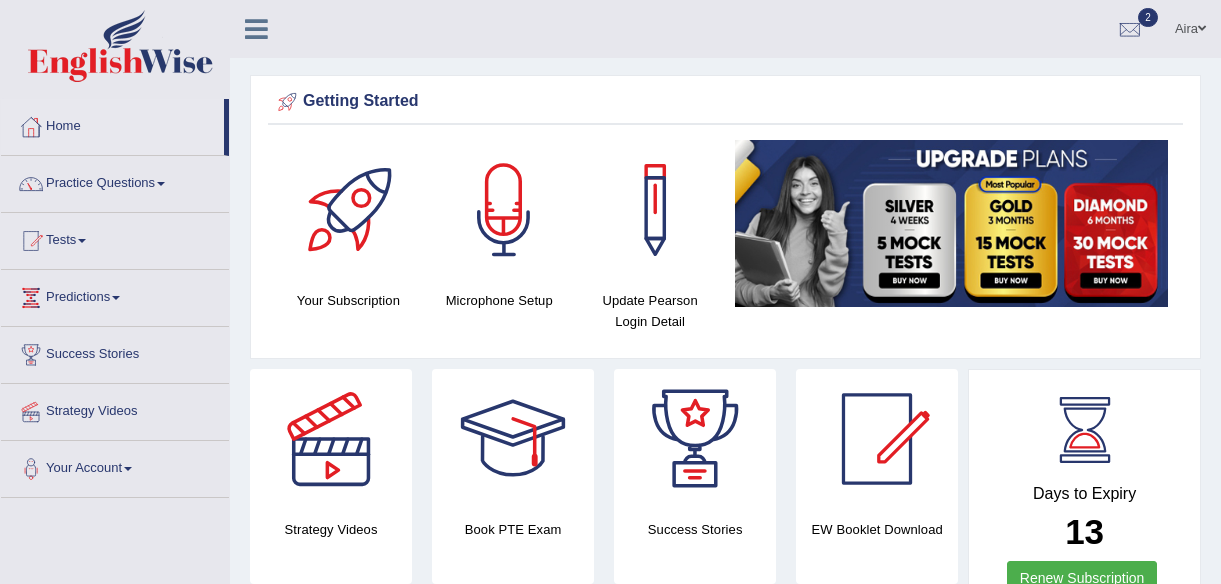 scroll, scrollTop: 363, scrollLeft: 0, axis: vertical 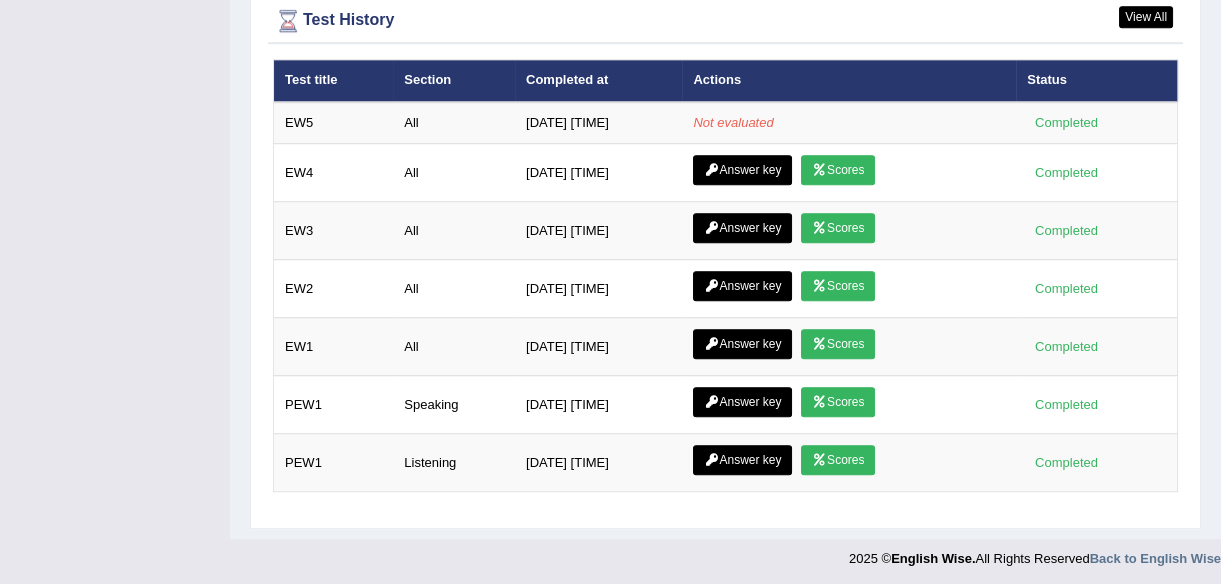 click on "Toggle navigation
Home
Practice Questions   Speaking Practice Read Aloud
Repeat Sentence
Describe Image
Re-tell Lecture
Answer Short Question
Summarize Group Discussion
Respond To A Situation
Writing Practice  Summarize Written Text
Write Essay
Reading Practice  Reading & Writing: Fill In The Blanks
Choose Multiple Answers
Re-order Paragraphs
Fill In The Blanks
Choose Single Answer
Listening Practice  Summarize Spoken Text
Highlight Incorrect Words
Highlight Correct Summary
Select Missing Word
Choose Single Answer
Choose Multiple Answers
Fill In The Blanks
Write From Dictation
Pronunciation
Tests  Take Practice Sectional Test
Take Mock Test" at bounding box center (610, -1077) 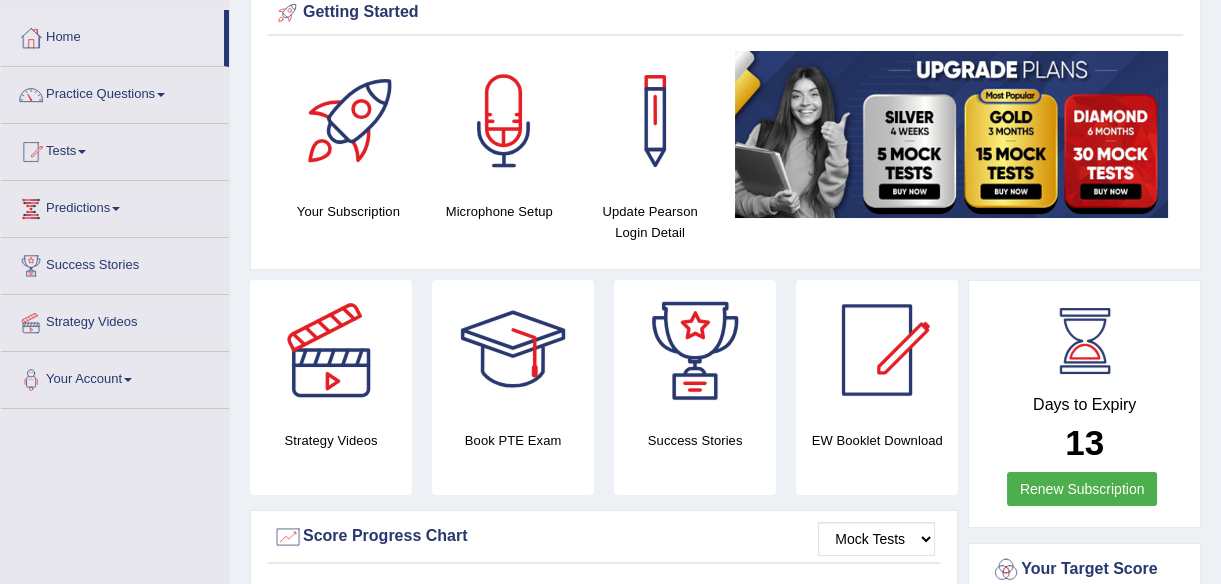 scroll, scrollTop: 0, scrollLeft: 0, axis: both 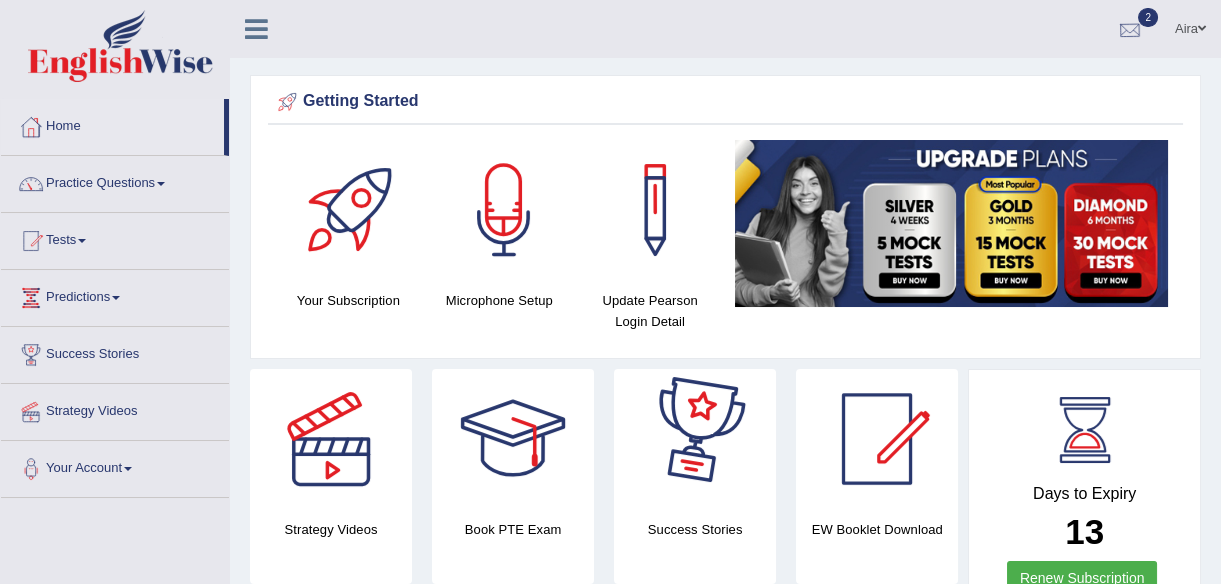 click at bounding box center [1130, 30] 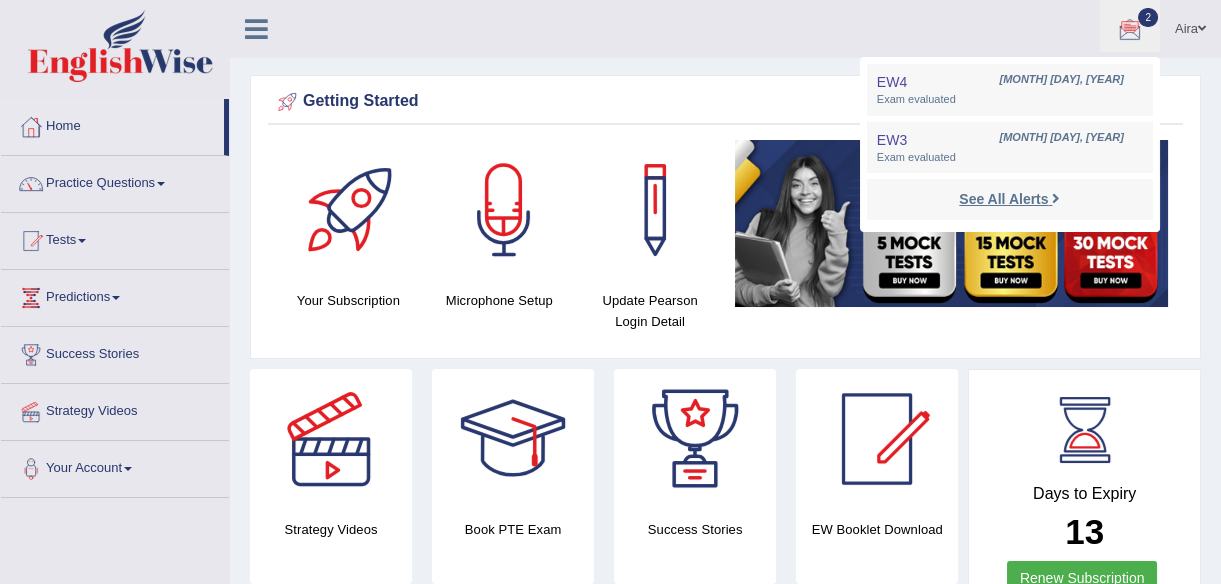 click on "See All Alerts" at bounding box center [1003, 199] 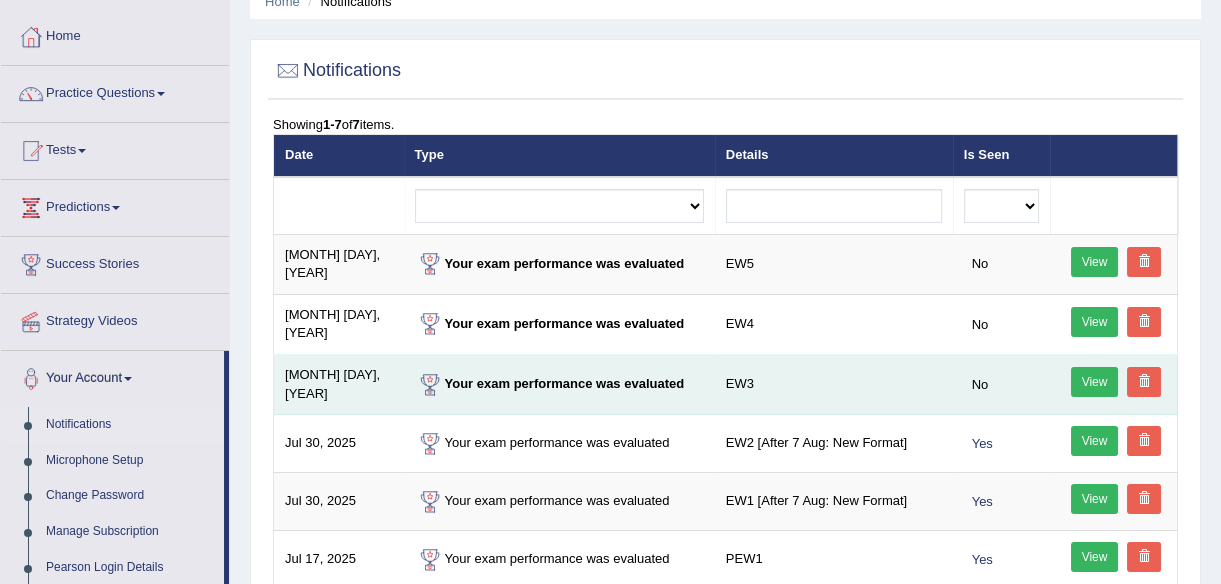 scroll, scrollTop: 90, scrollLeft: 0, axis: vertical 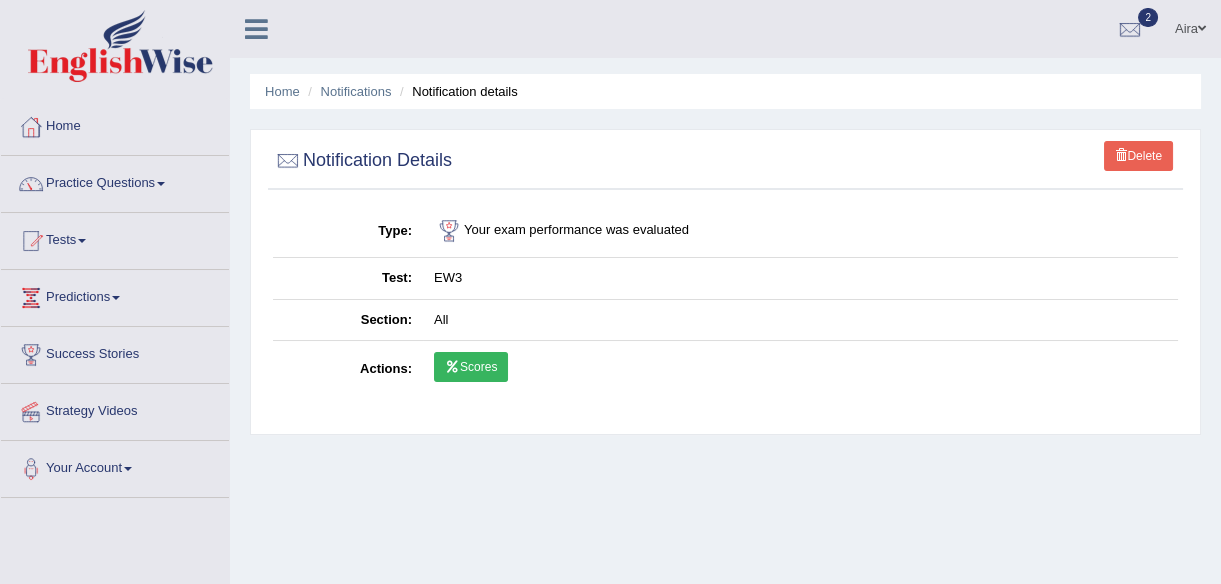 click on "Scores" at bounding box center (471, 367) 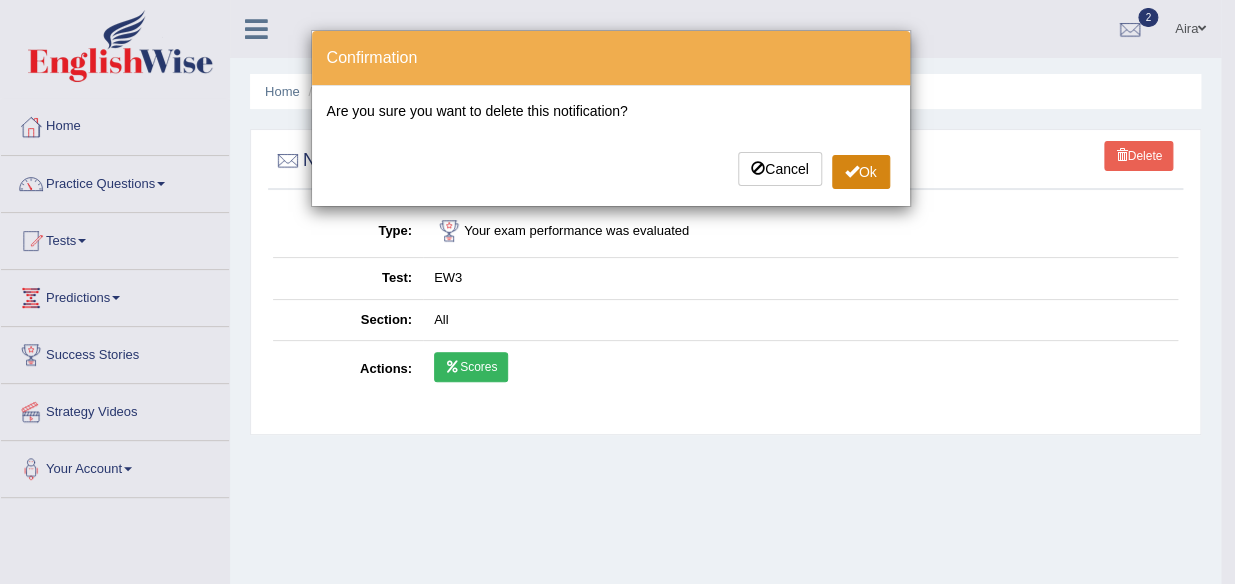 click on "Ok" at bounding box center (861, 172) 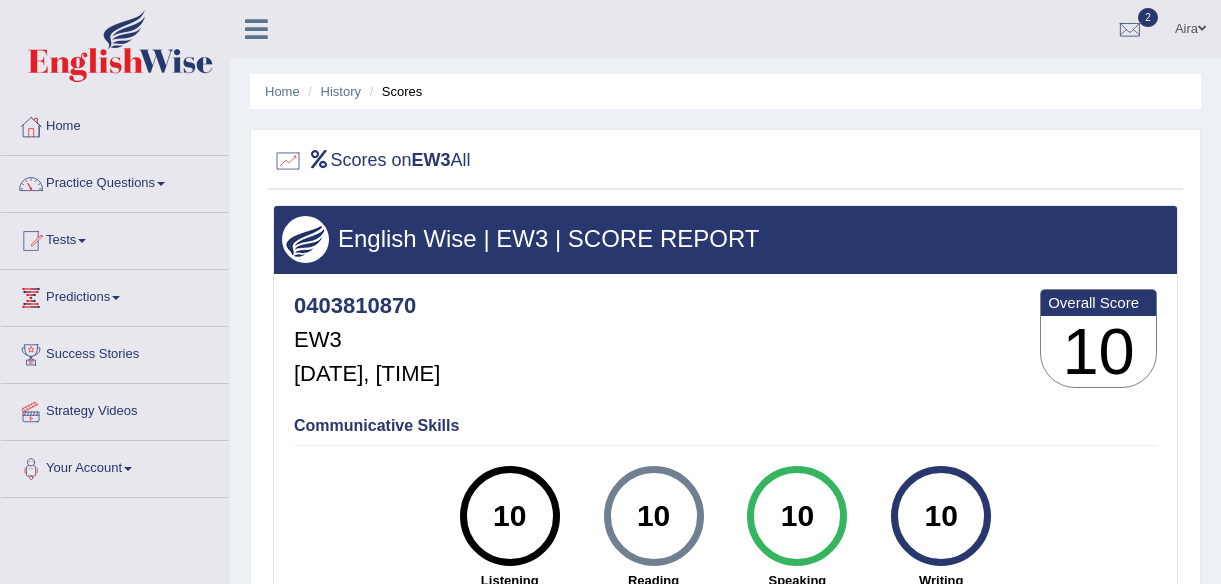 scroll, scrollTop: 0, scrollLeft: 0, axis: both 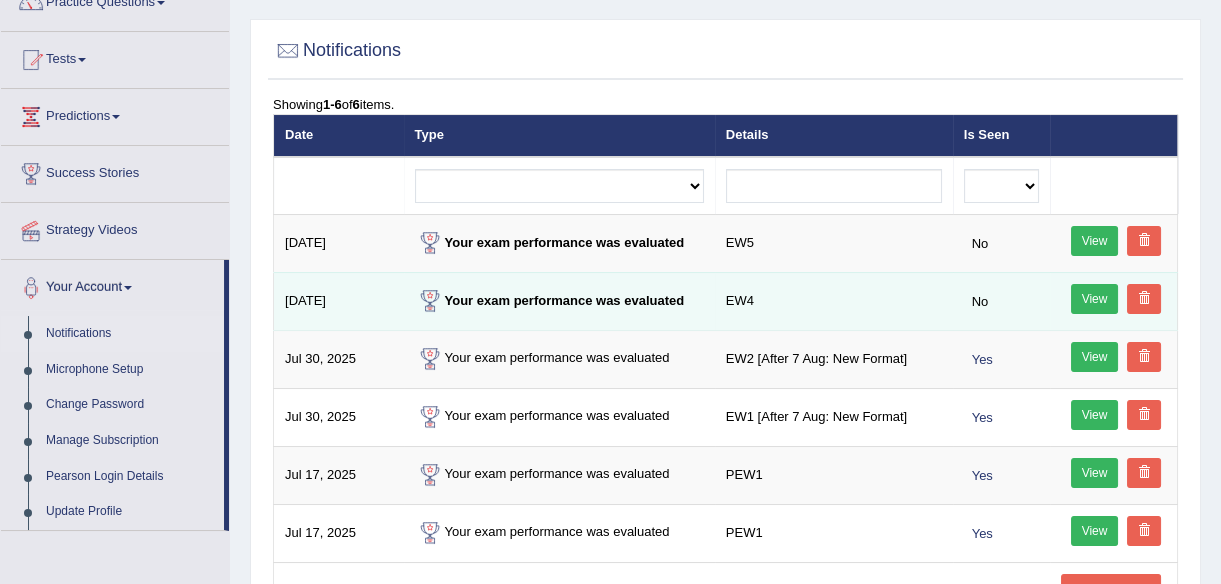 click on "View" at bounding box center (1095, 299) 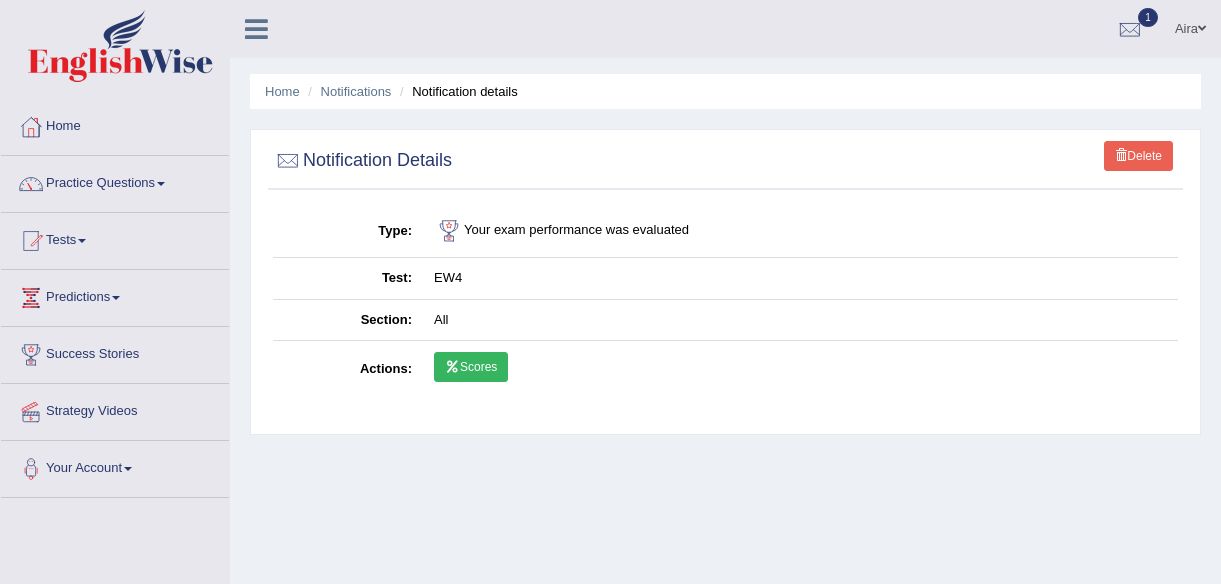 scroll, scrollTop: 0, scrollLeft: 0, axis: both 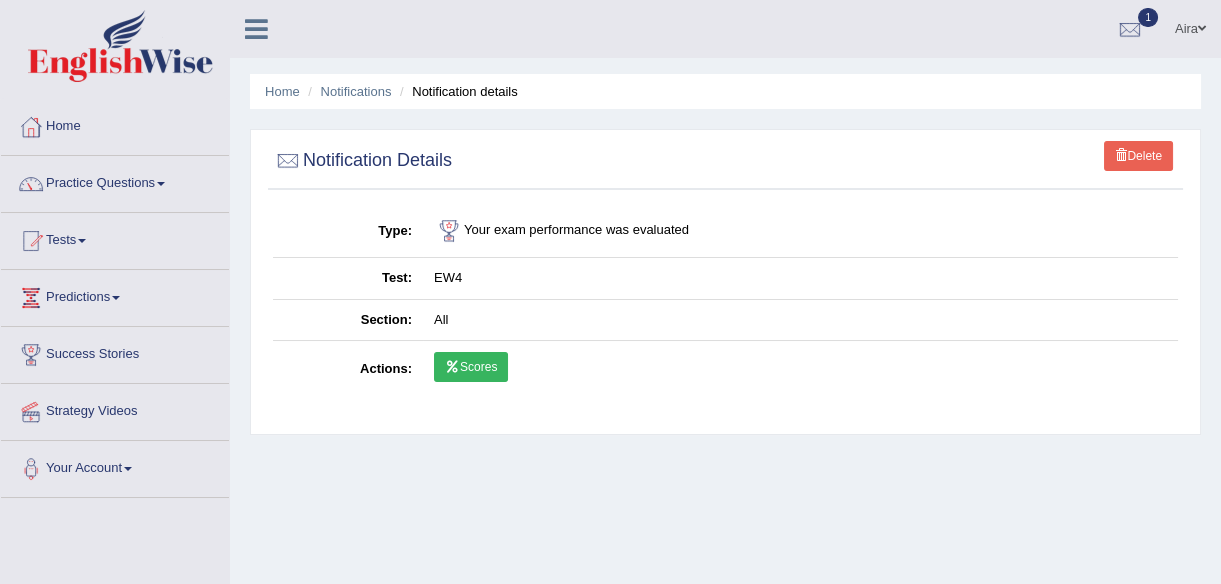 click on "Scores" at bounding box center [471, 367] 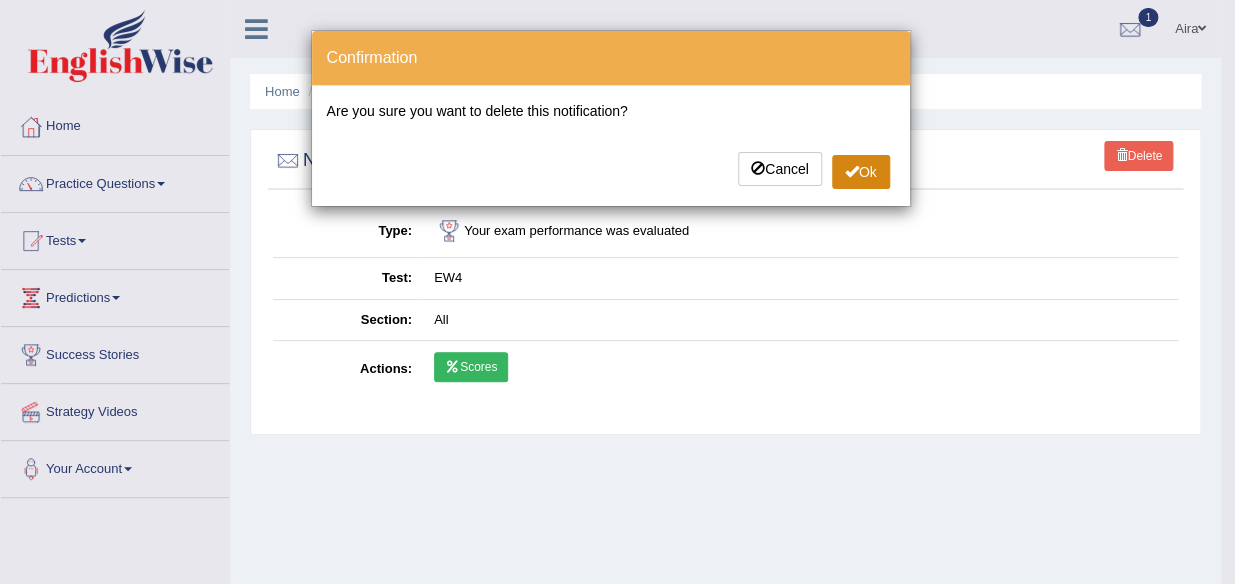 click on "Ok" at bounding box center [861, 172] 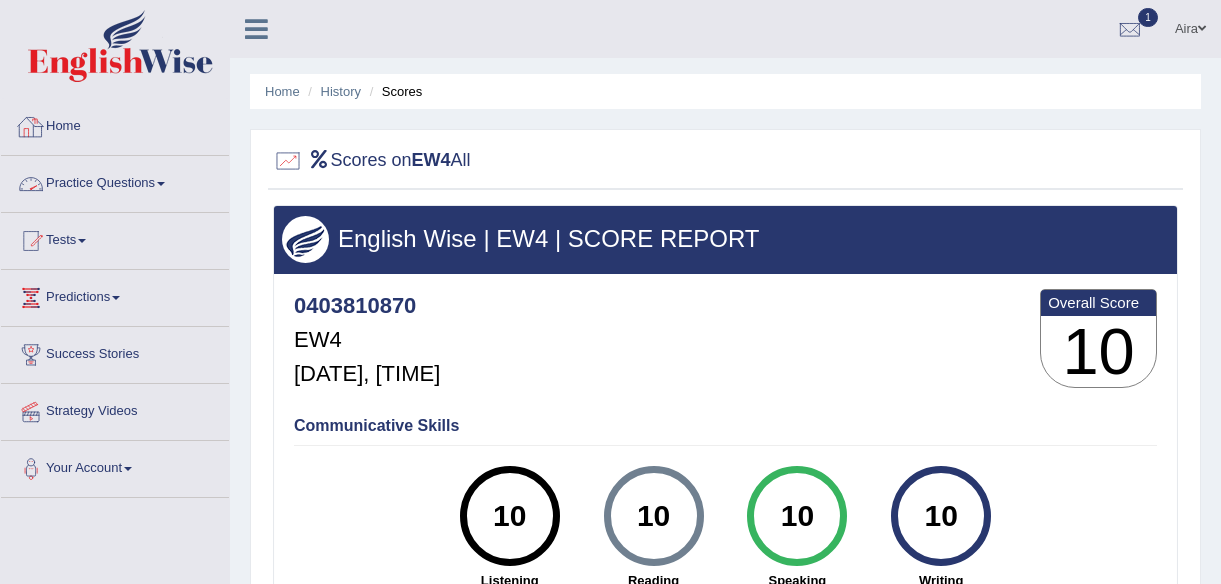 scroll, scrollTop: 0, scrollLeft: 0, axis: both 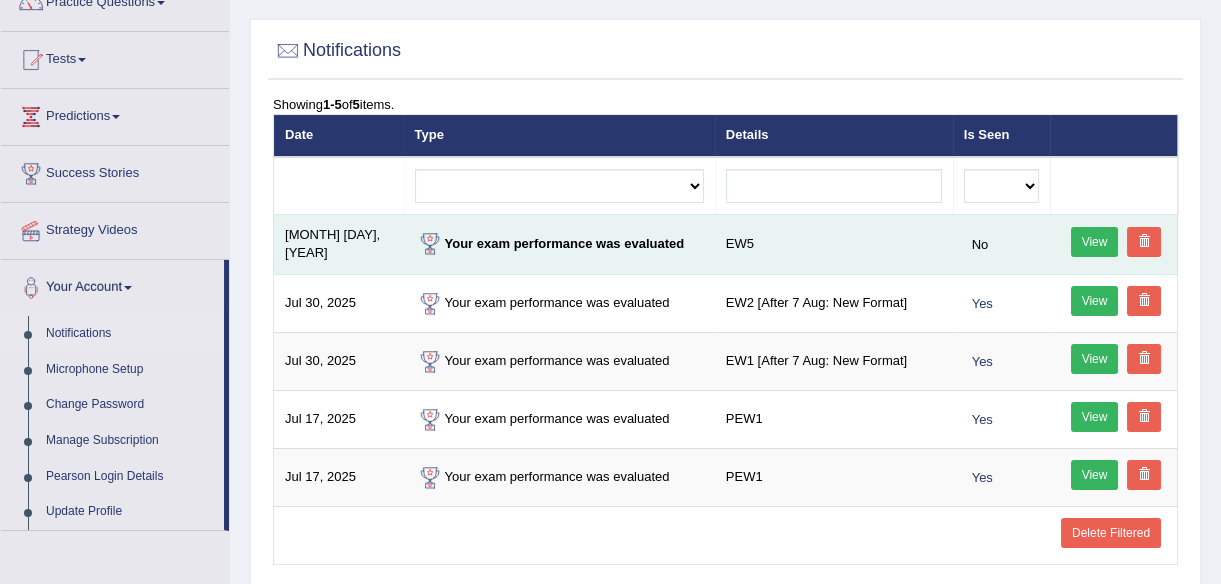 click on "View" at bounding box center (1095, 242) 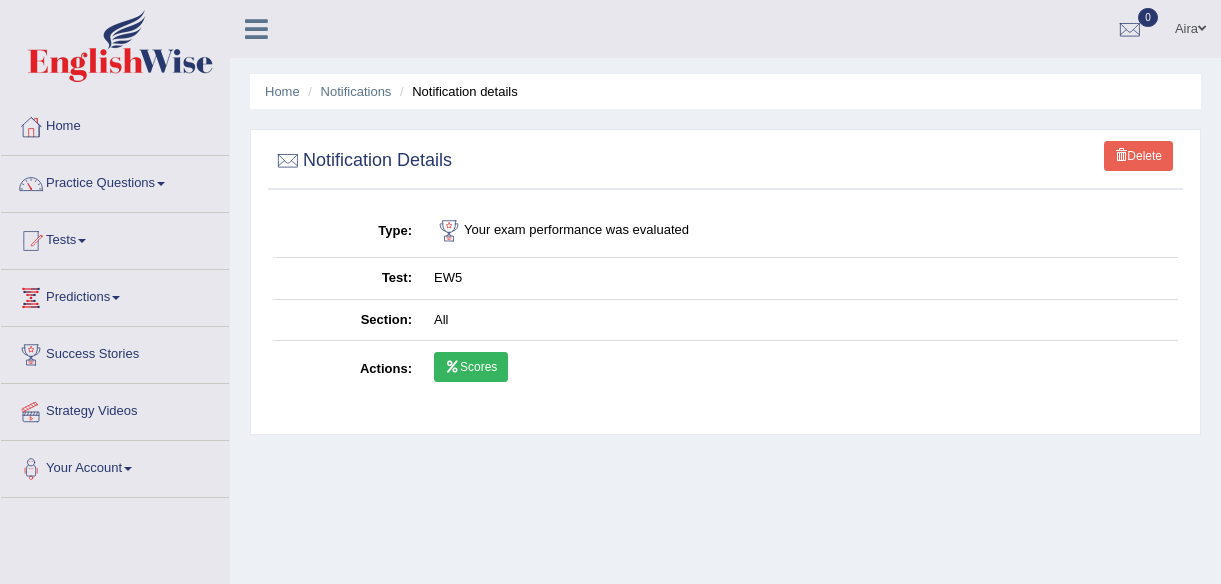 scroll, scrollTop: 0, scrollLeft: 0, axis: both 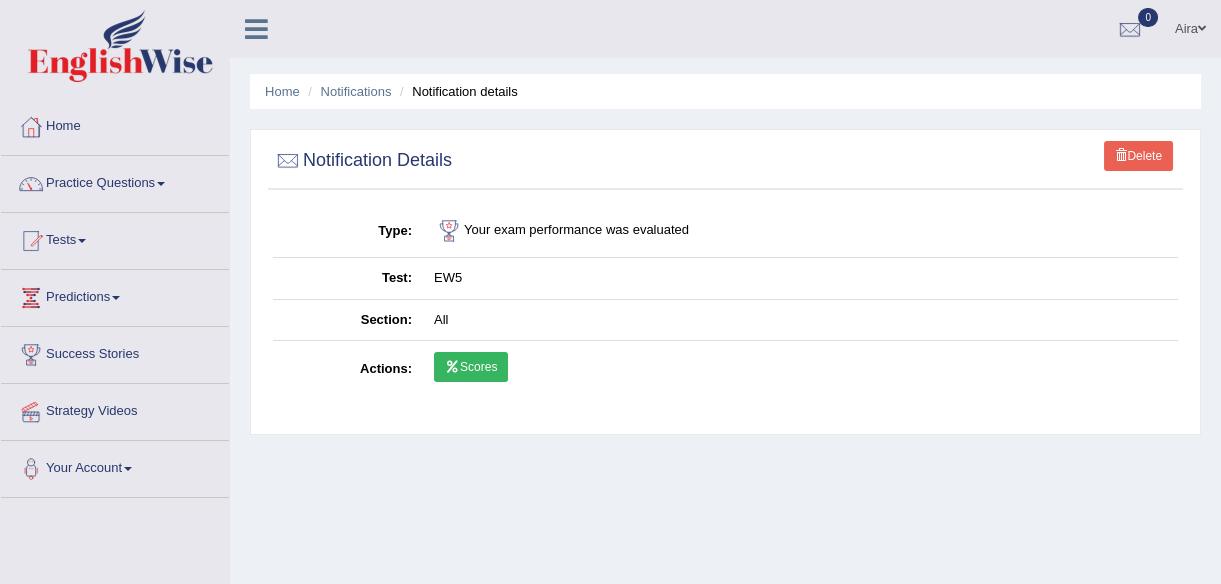 click on "Scores" at bounding box center (471, 367) 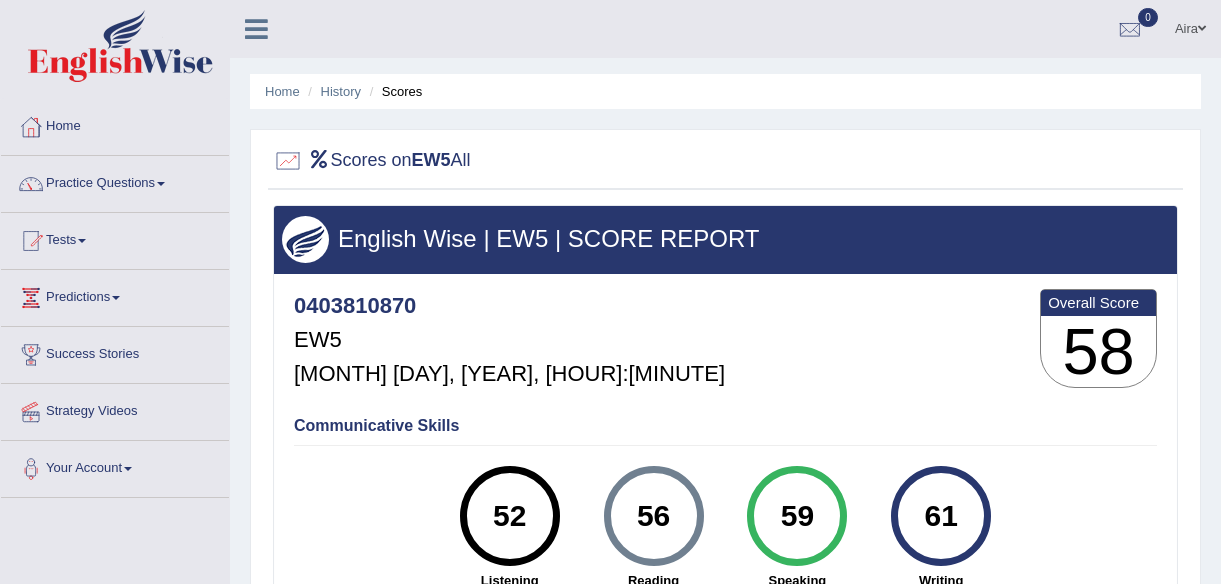 scroll, scrollTop: 339, scrollLeft: 0, axis: vertical 